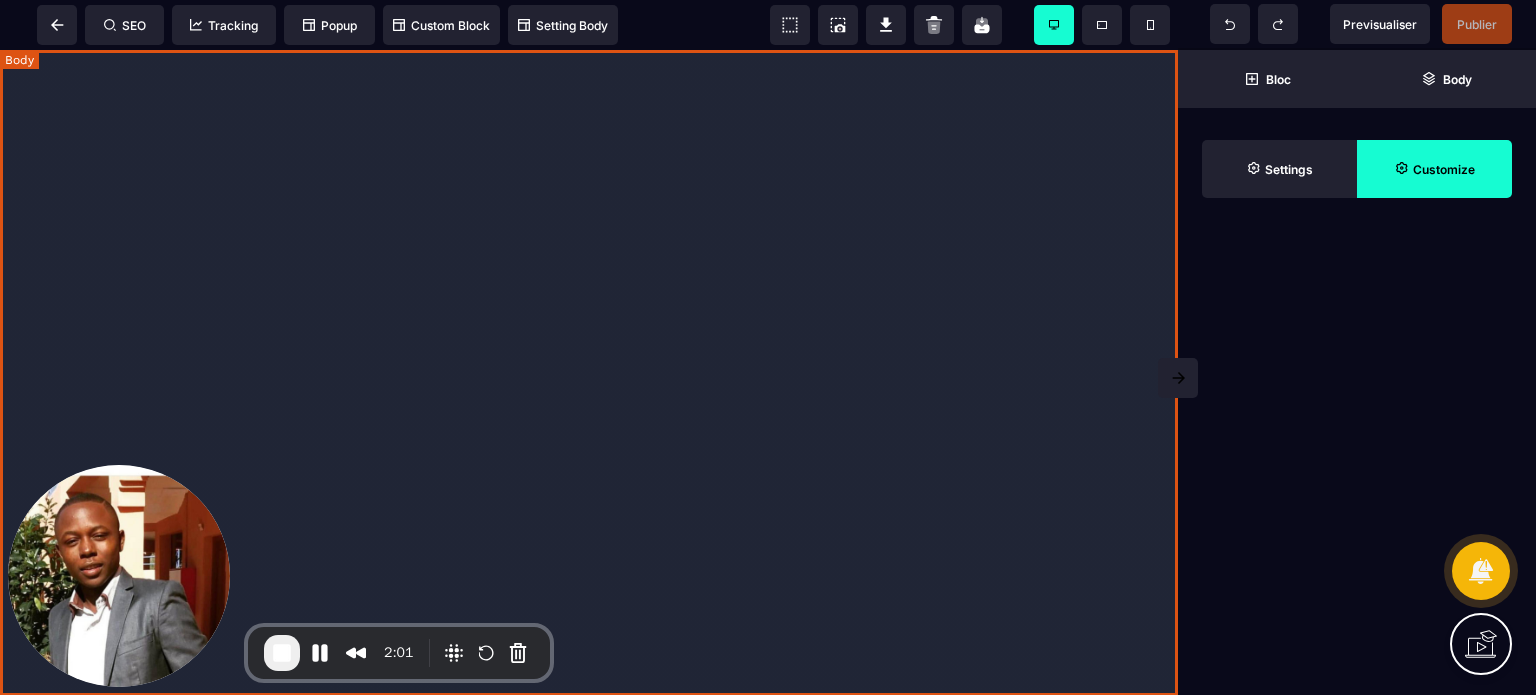 scroll, scrollTop: 0, scrollLeft: 0, axis: both 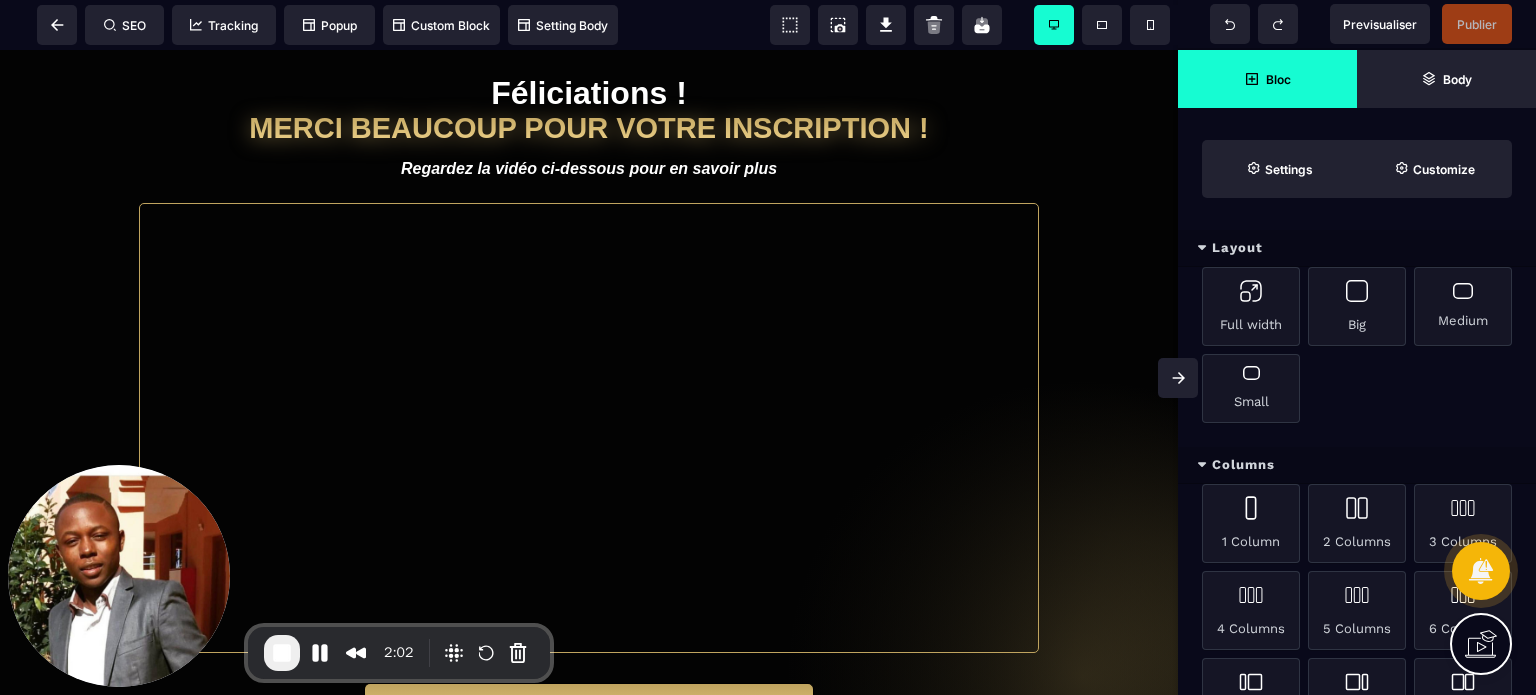 click 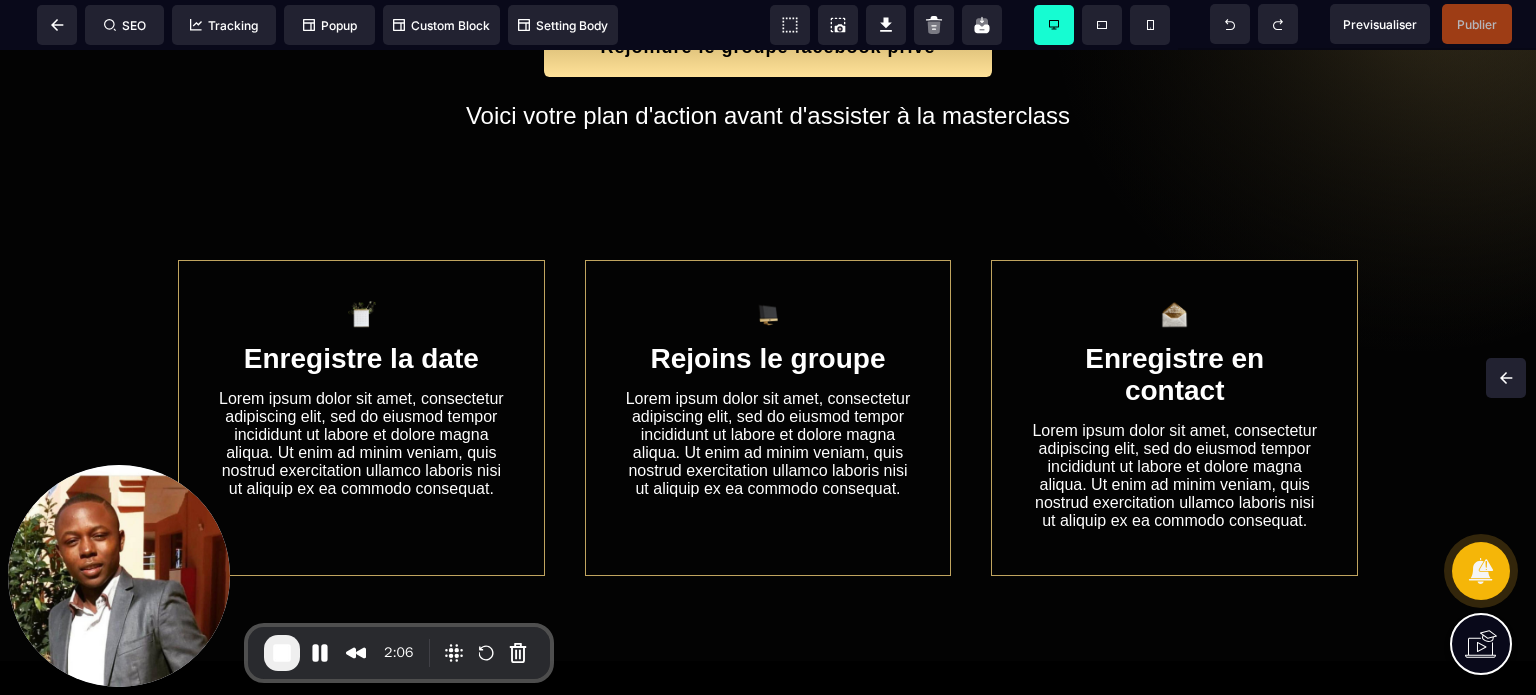 scroll, scrollTop: 650, scrollLeft: 0, axis: vertical 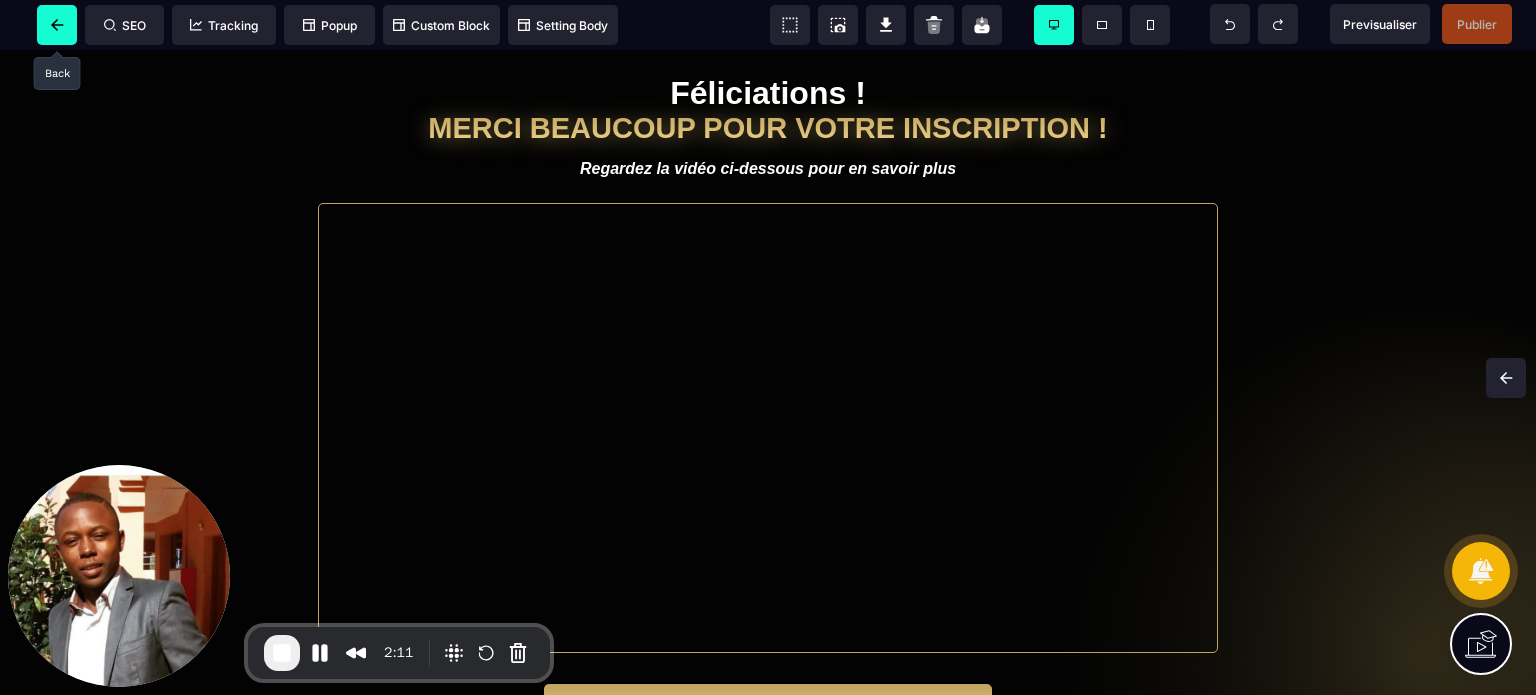 click at bounding box center [57, 25] 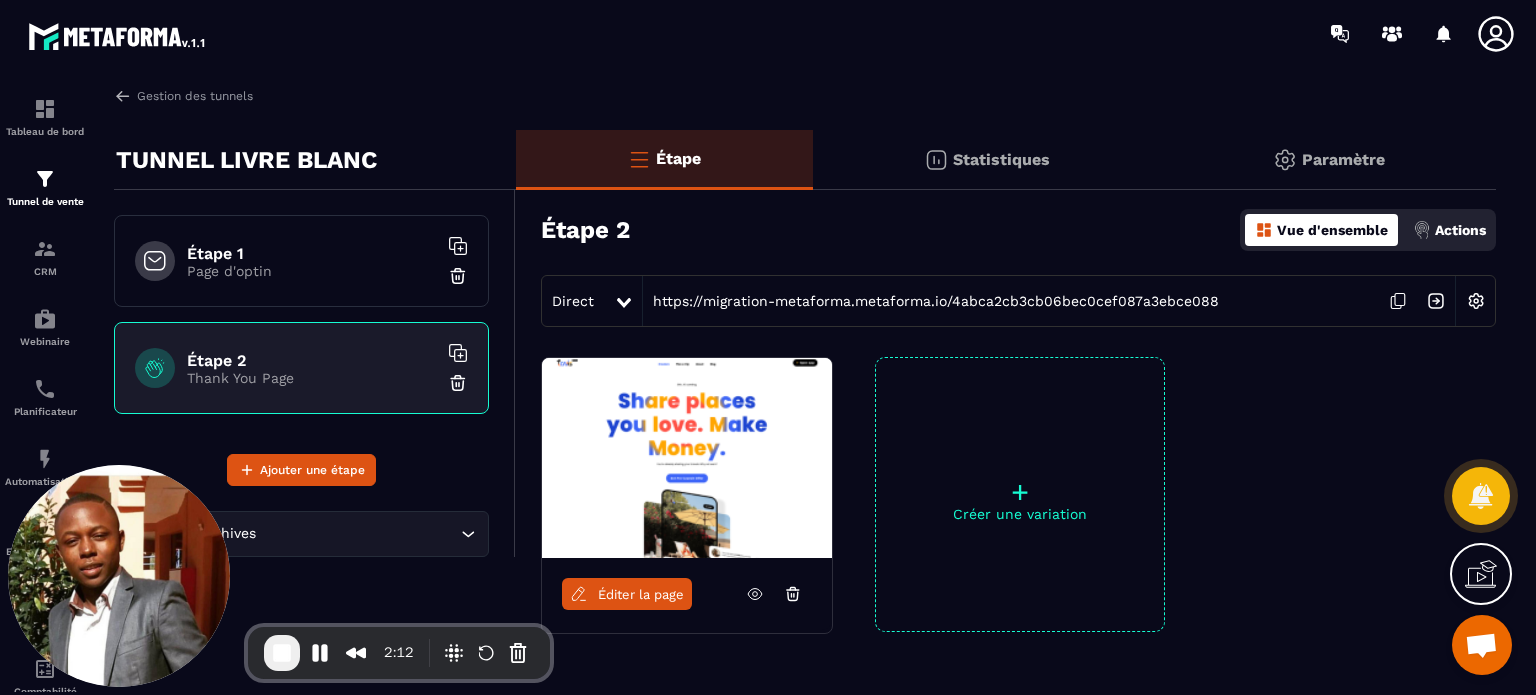 click on "Page d'optin" at bounding box center [312, 271] 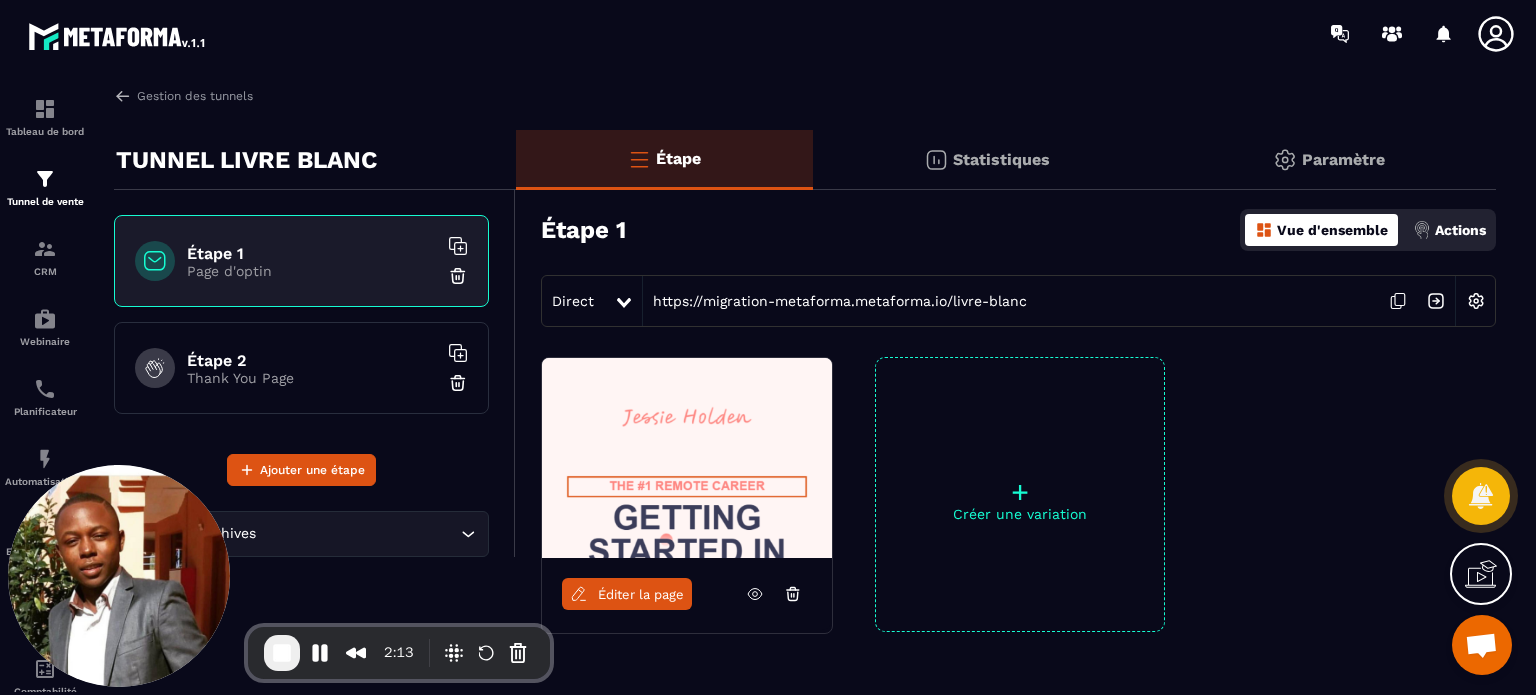 click on "Étape 2" at bounding box center [312, 360] 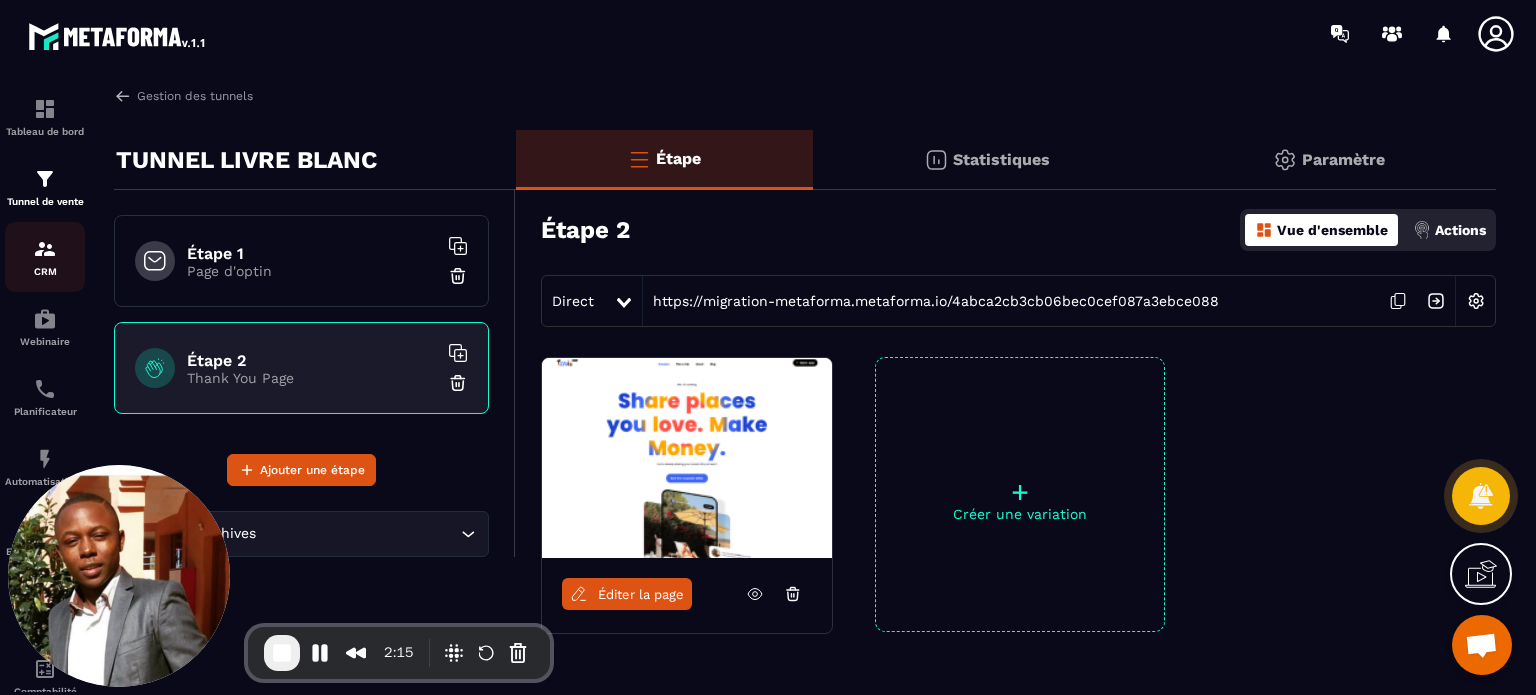 click at bounding box center (45, 249) 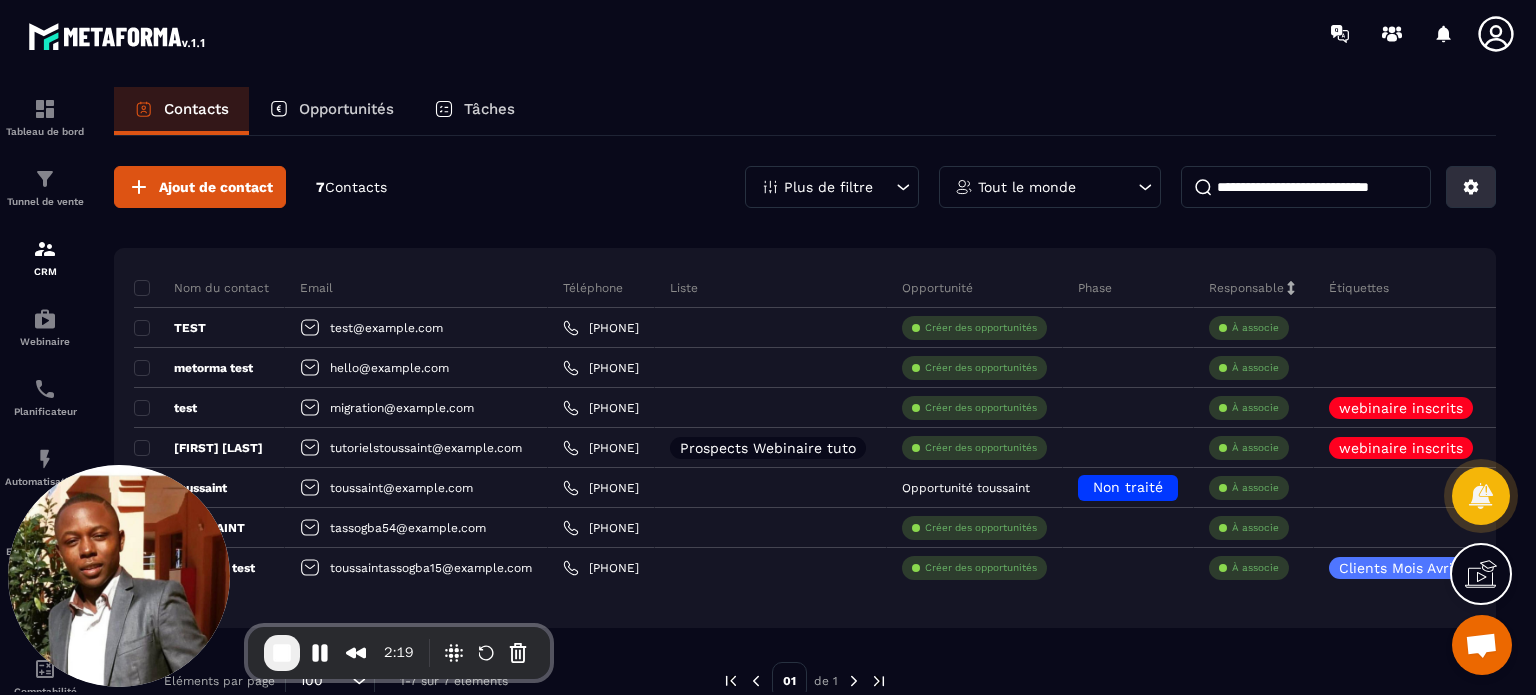 click 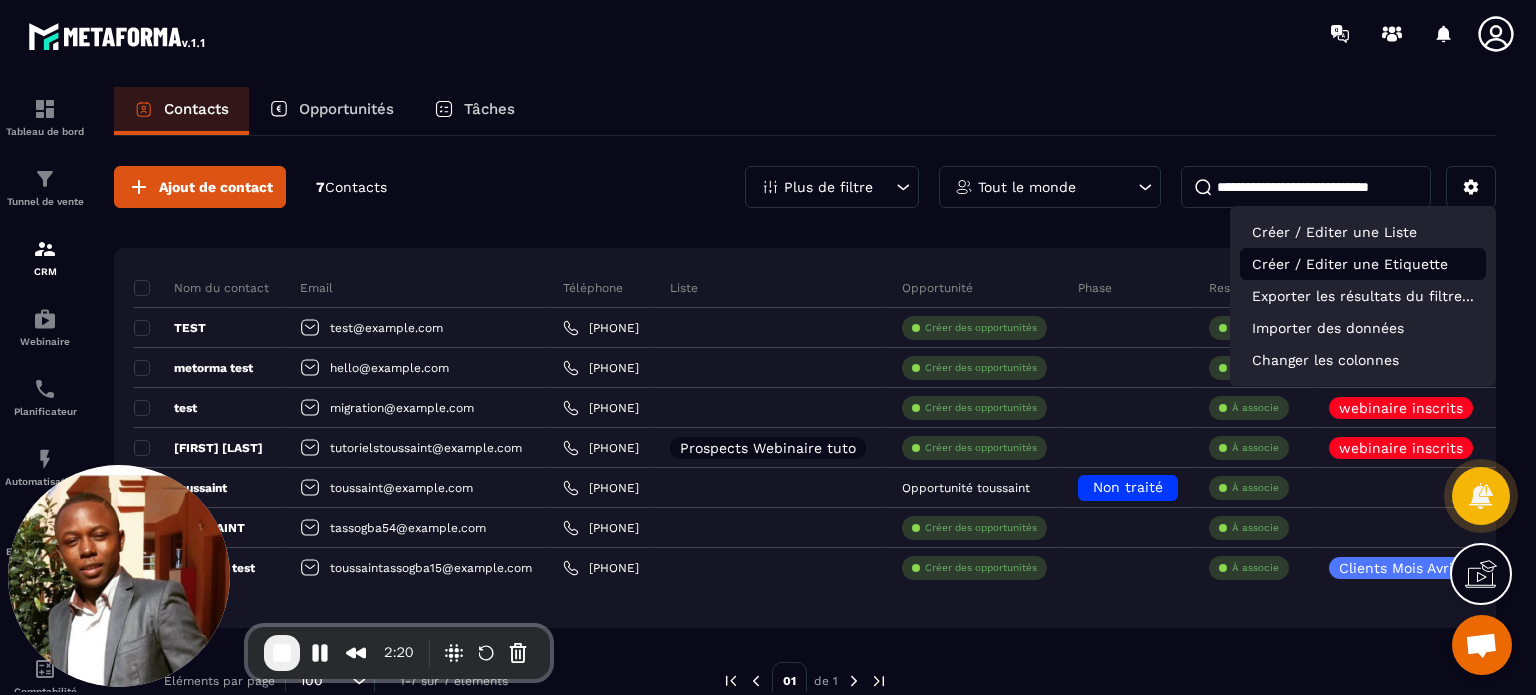 click on "Créer / Editer une Etiquette" at bounding box center [1363, 264] 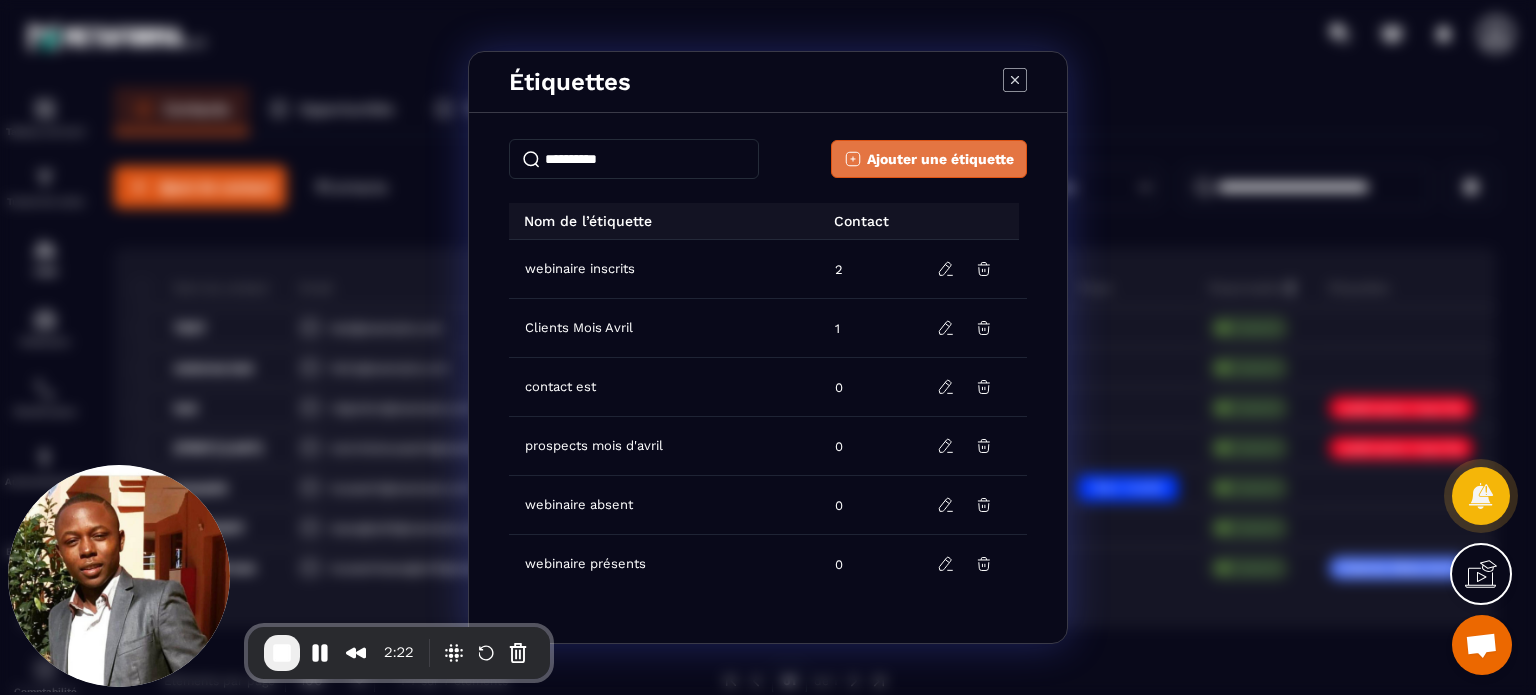 click on "Ajouter une étiquette" at bounding box center [940, 159] 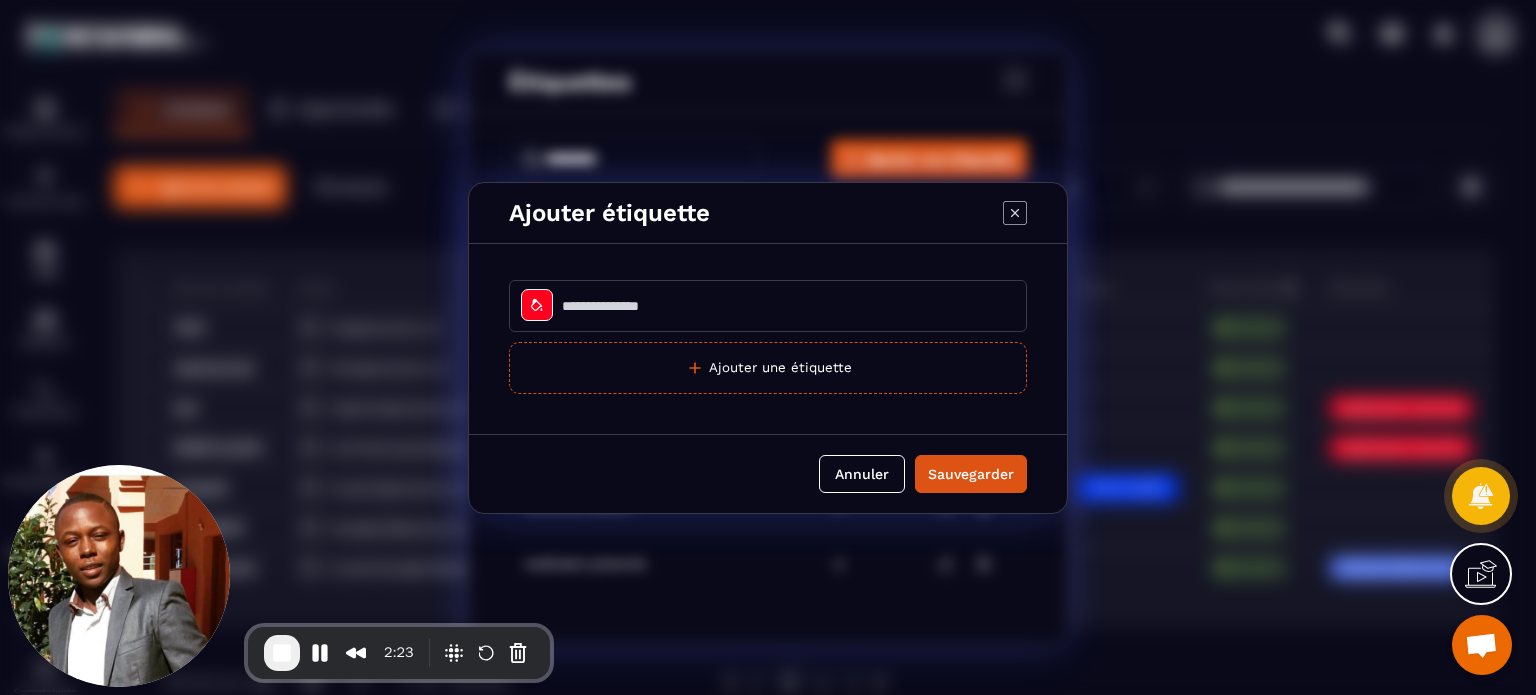 click 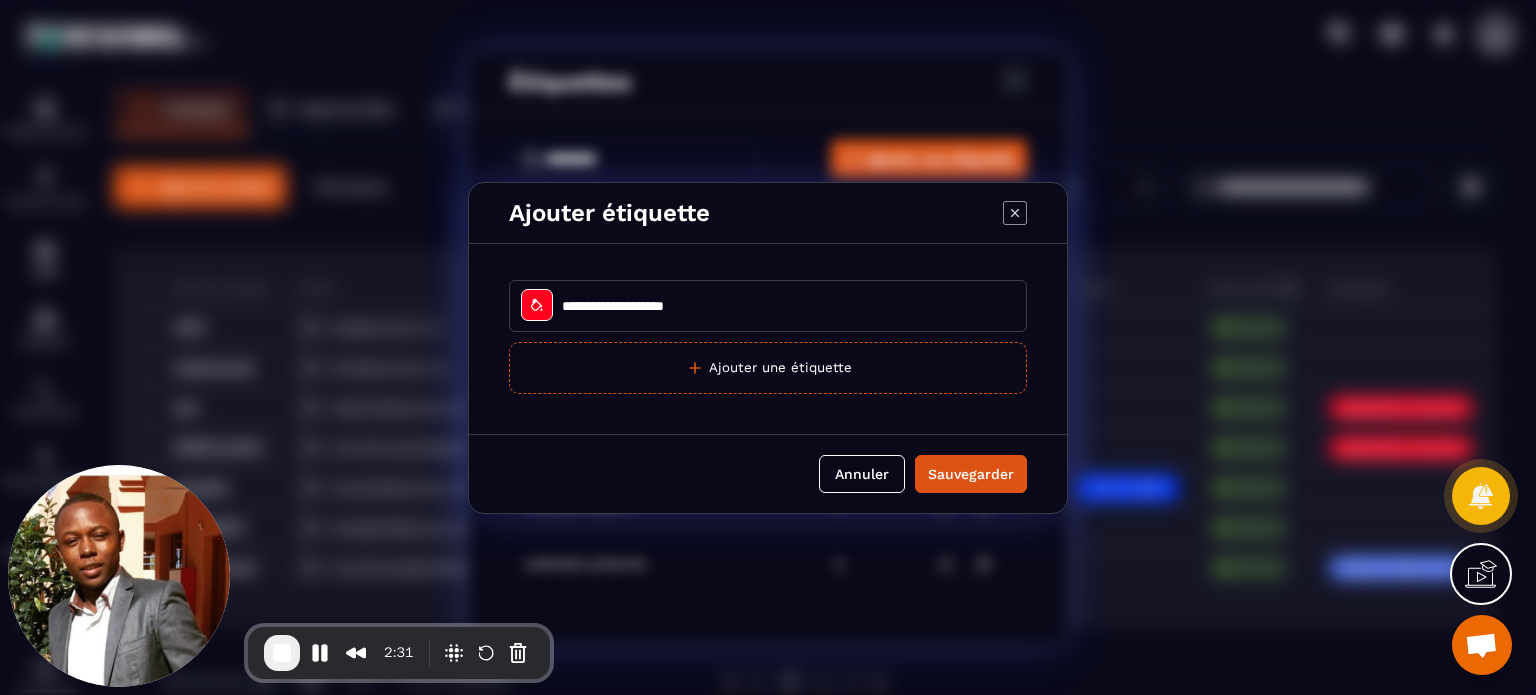 type on "**********" 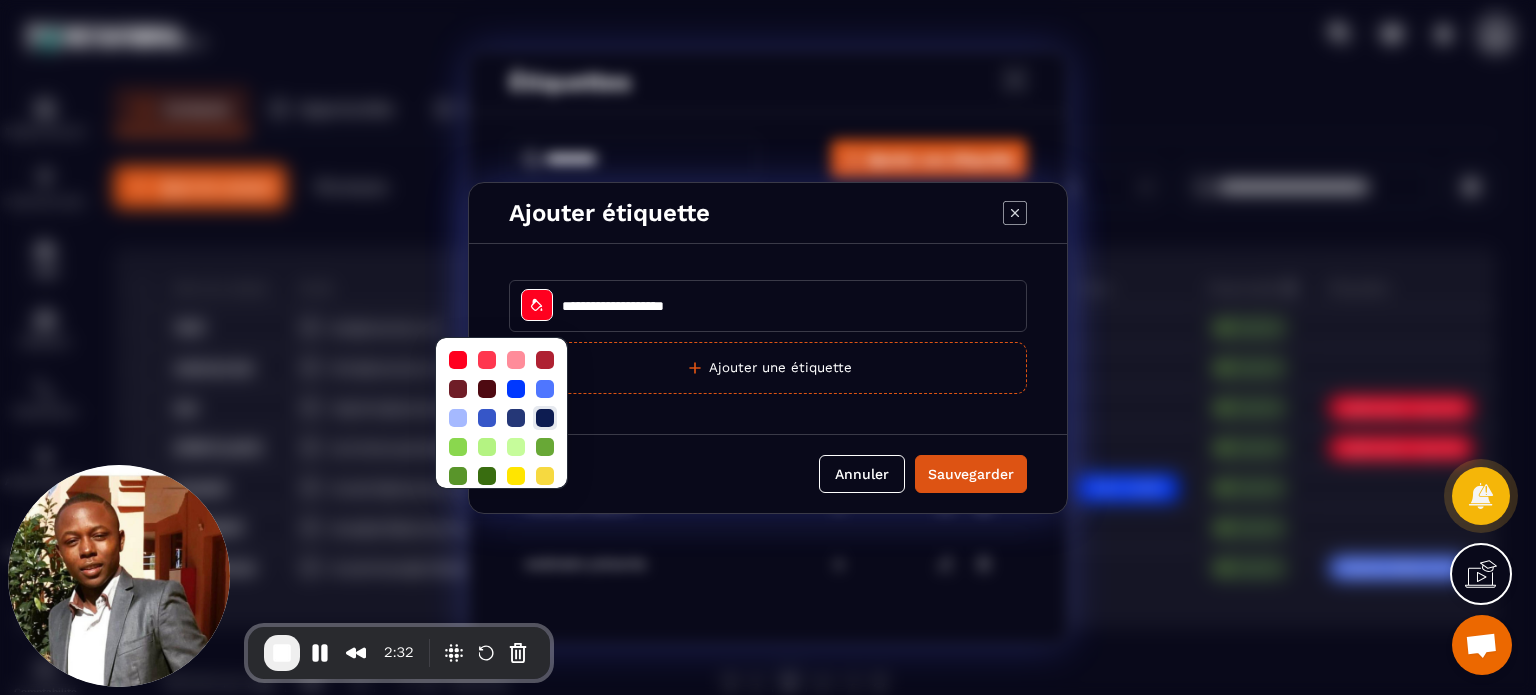 click at bounding box center [545, 418] 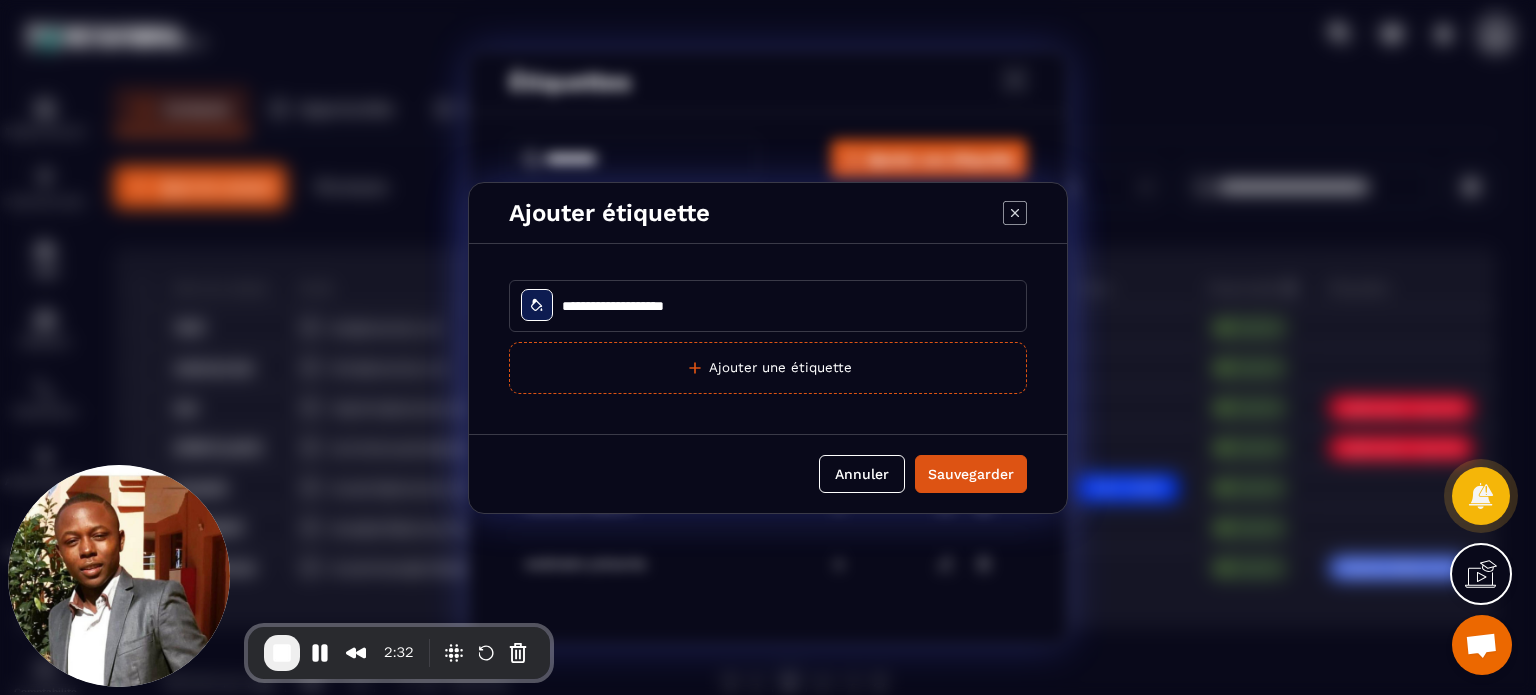 click on "Annuler Sauvegarder" at bounding box center [768, 473] 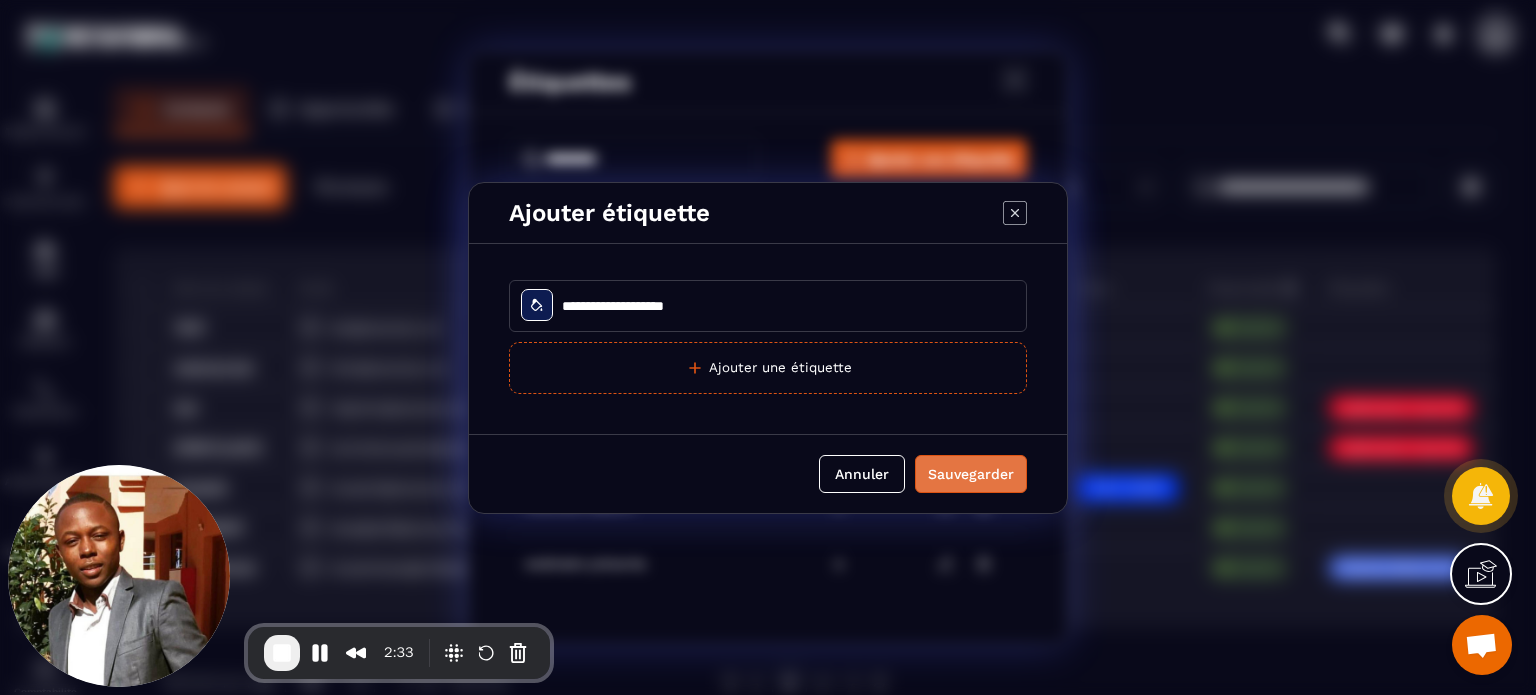 click on "Sauvegarder" at bounding box center [971, 474] 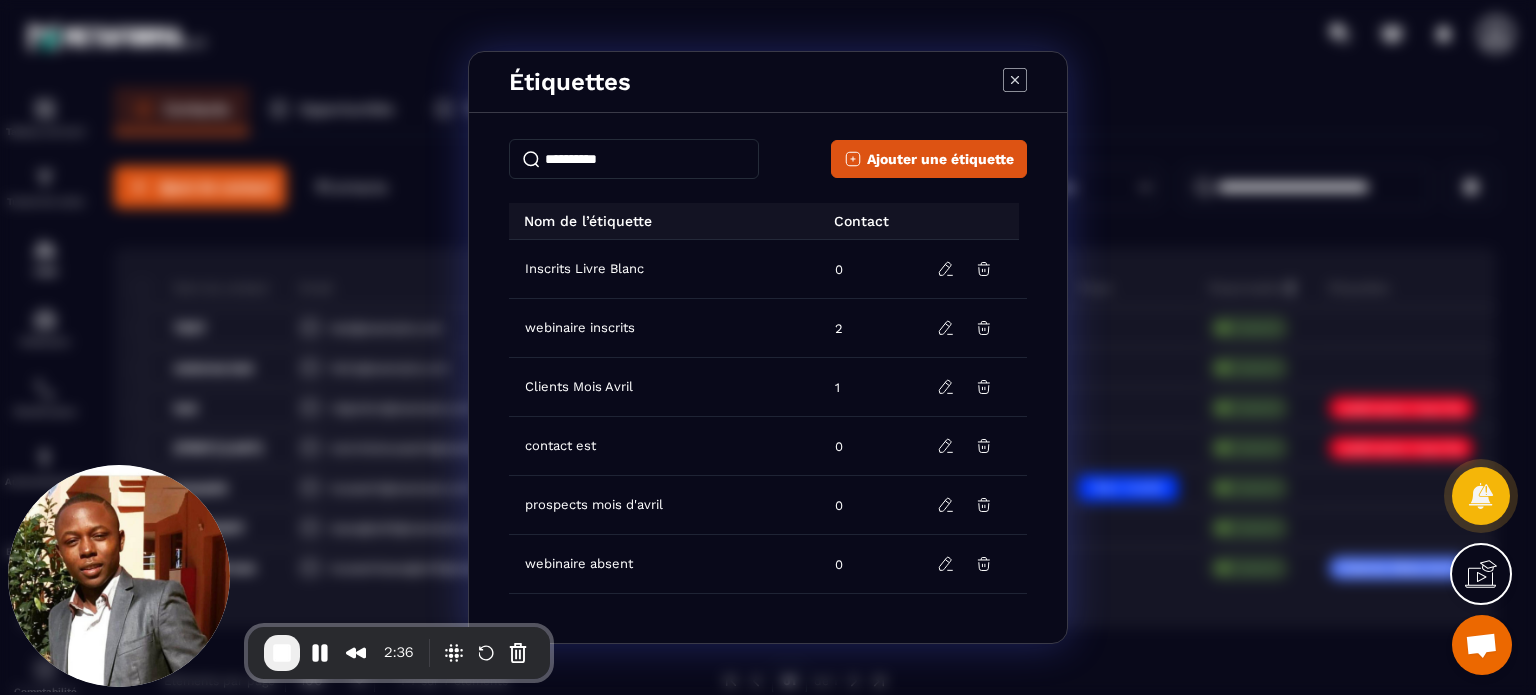 click 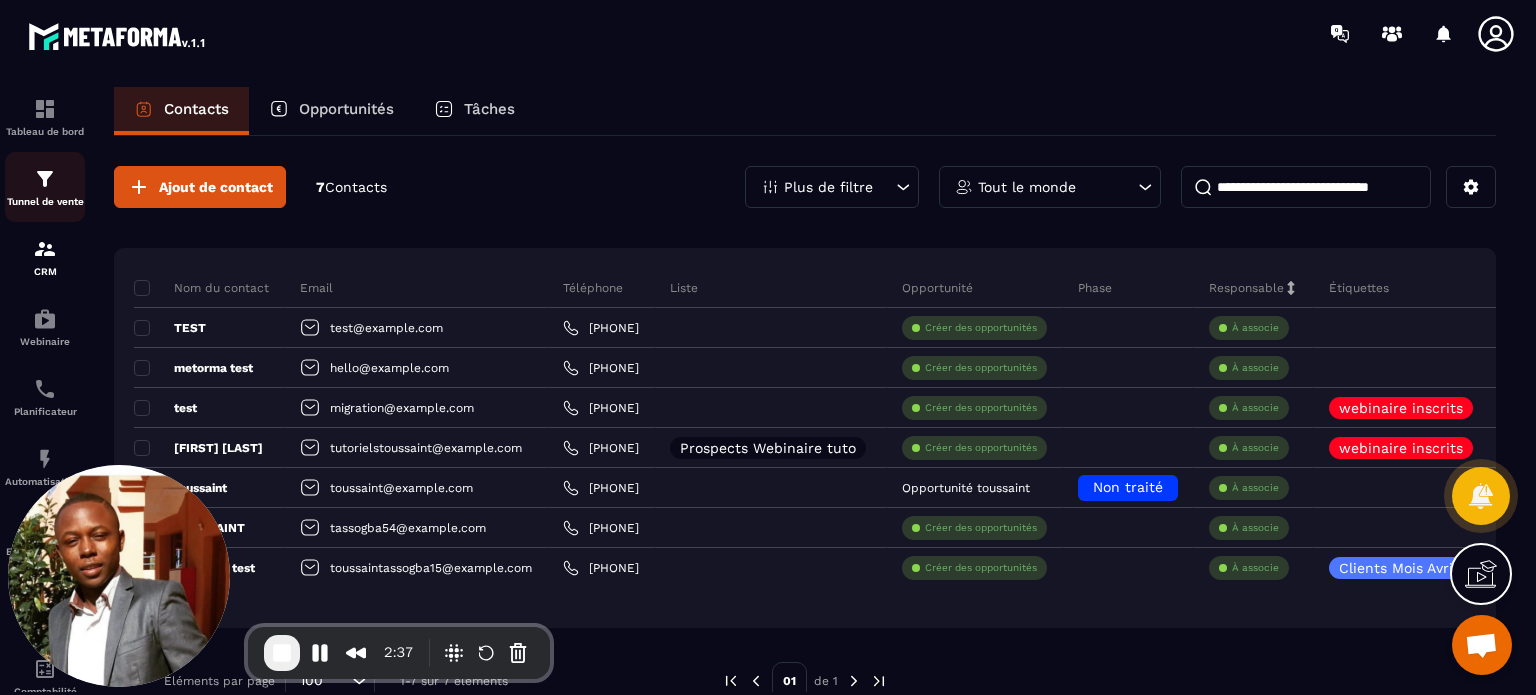 click at bounding box center (45, 179) 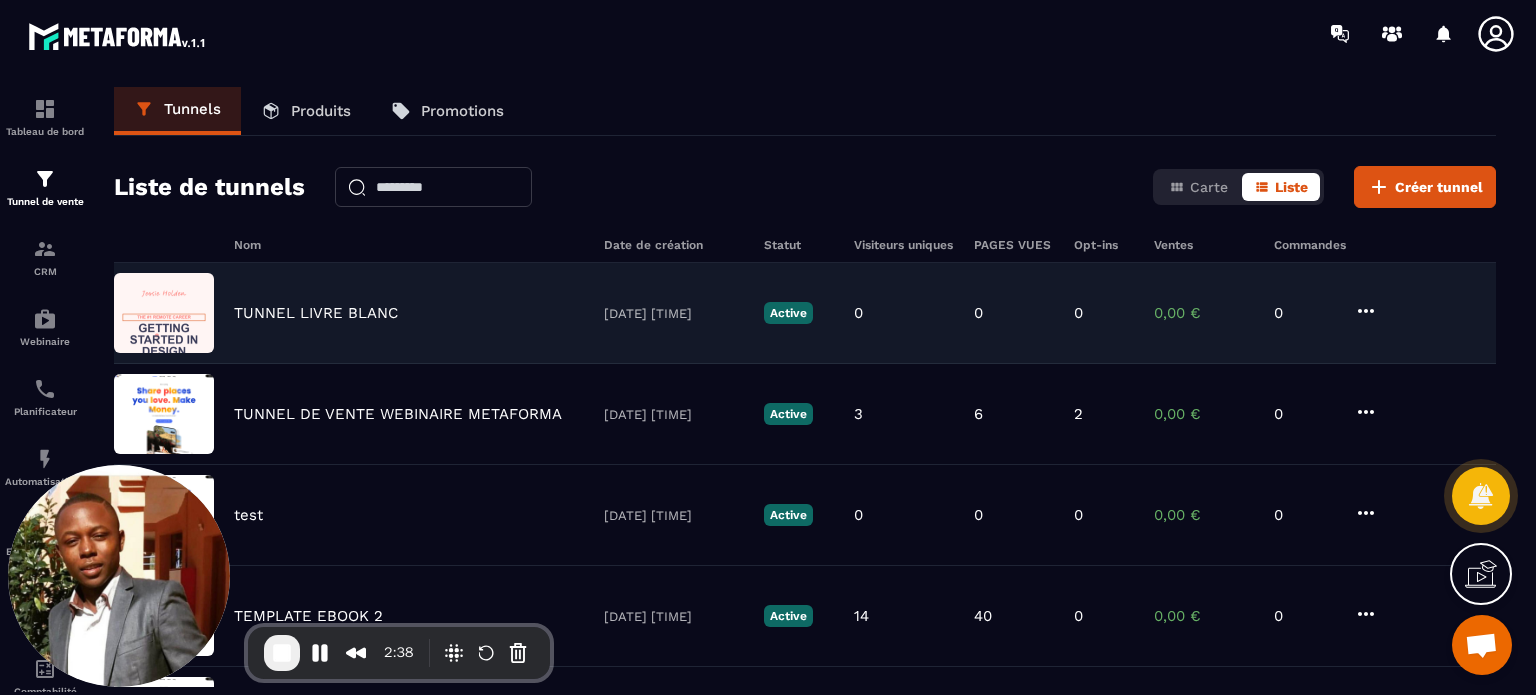 click on "TUNNEL LIVRE BLANC" at bounding box center [316, 313] 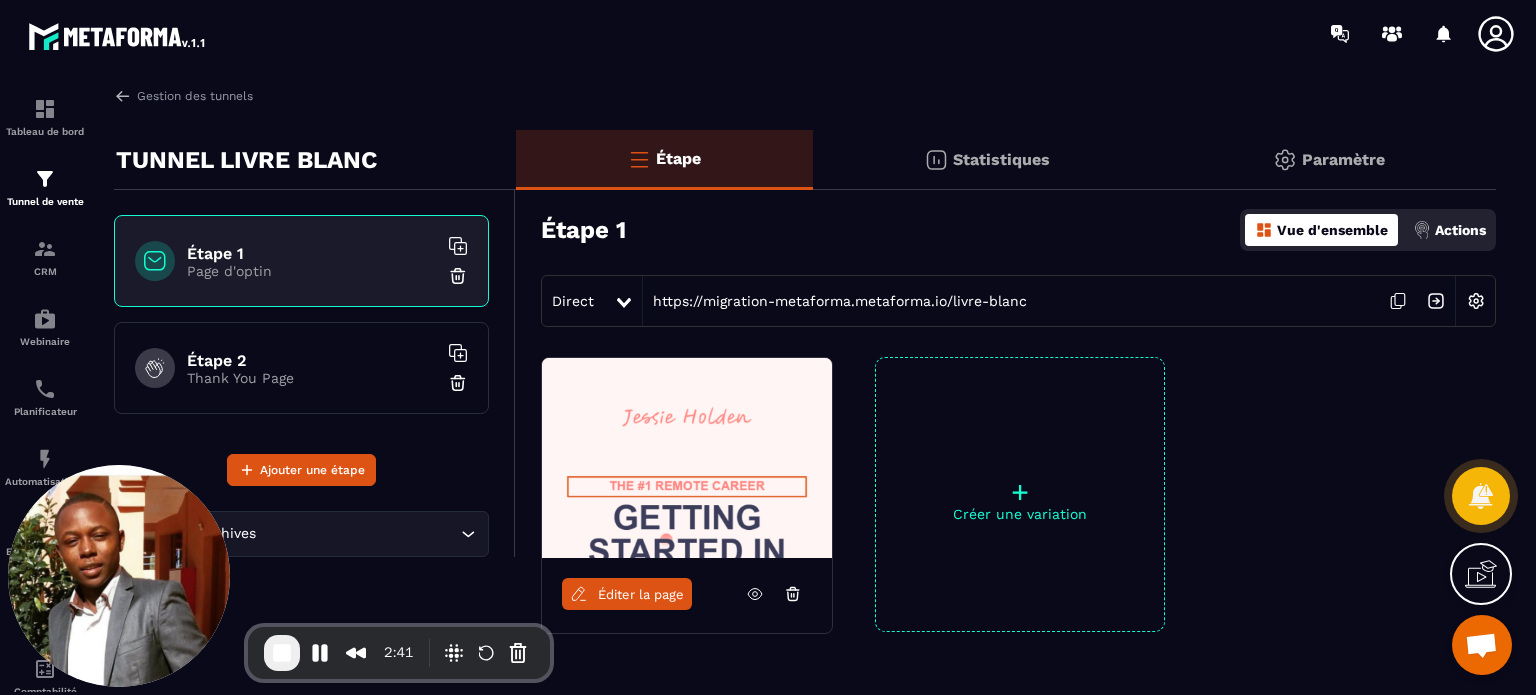 click on "Actions" at bounding box center [1460, 230] 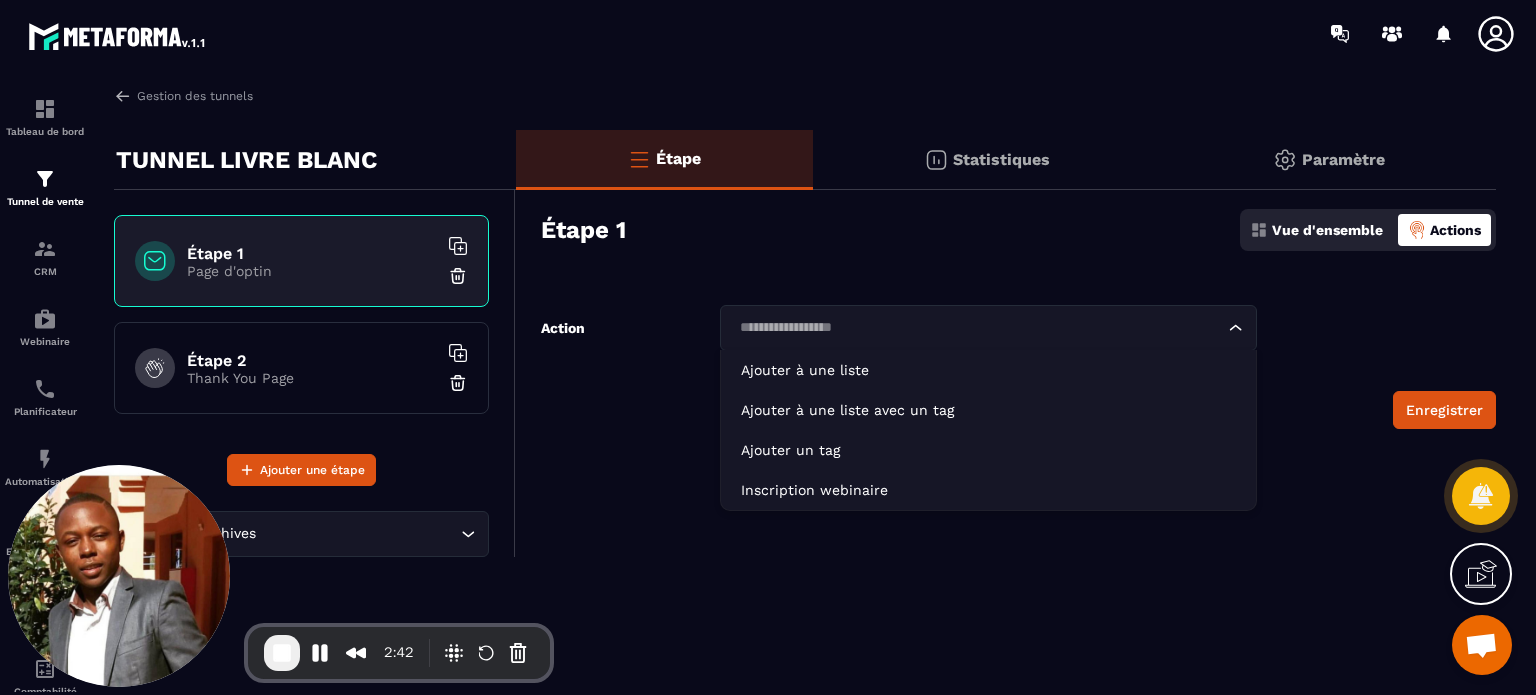 click on "Loading..." 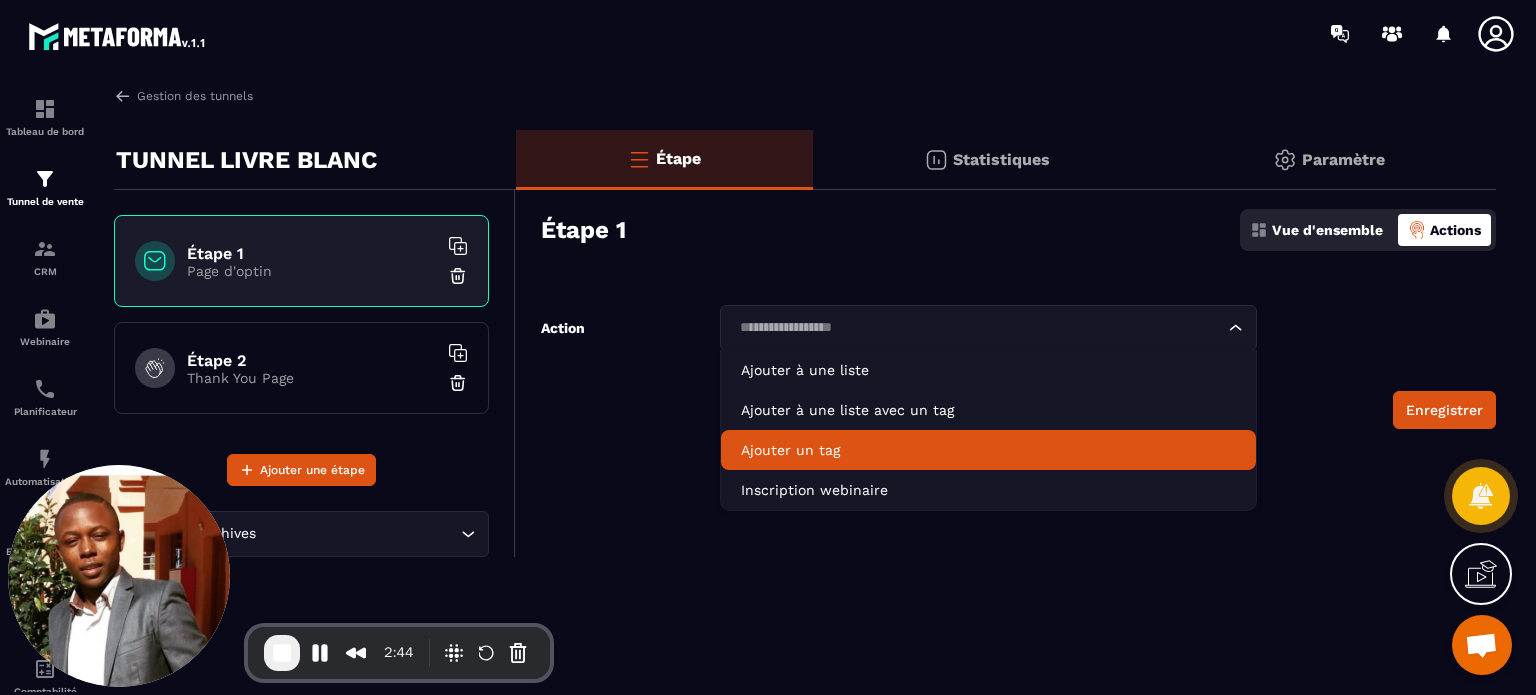 click on "Ajouter un tag" 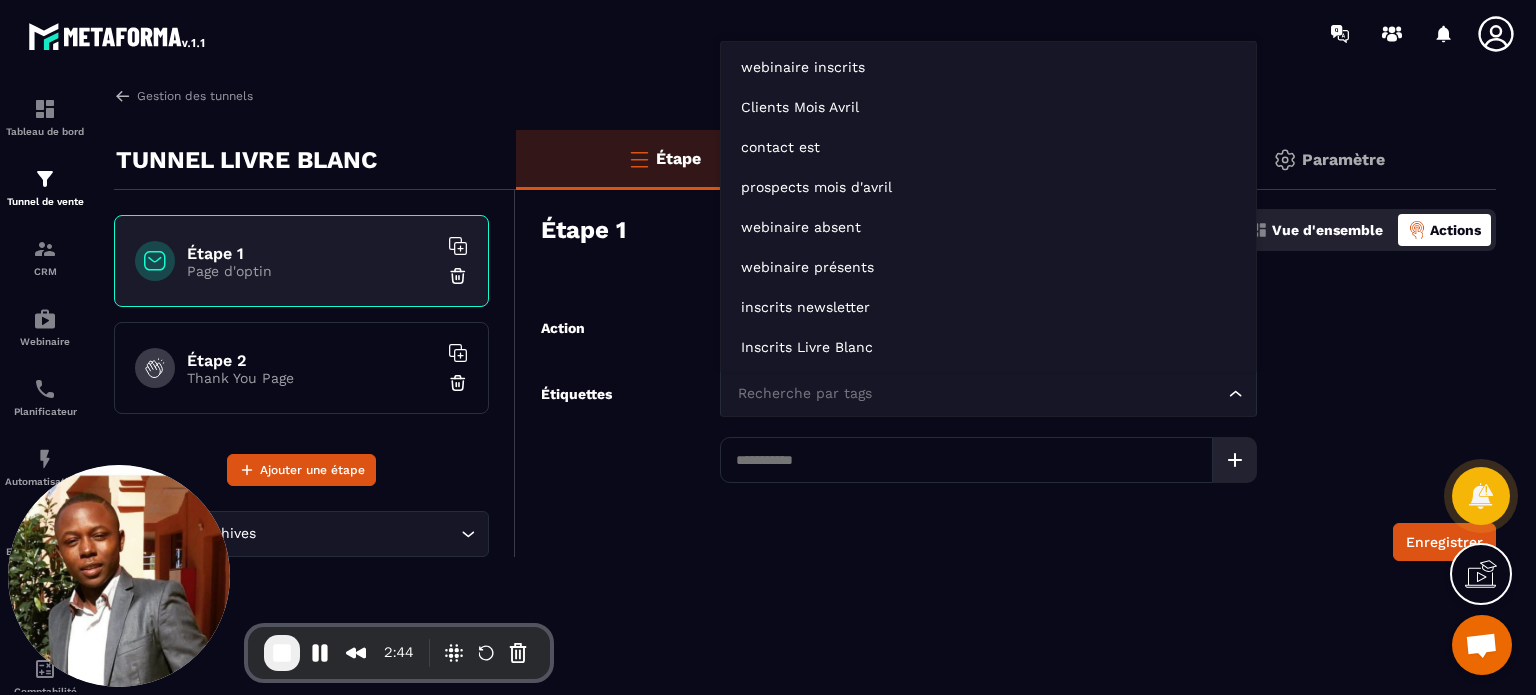 click on "Recherche par tags Loading..." 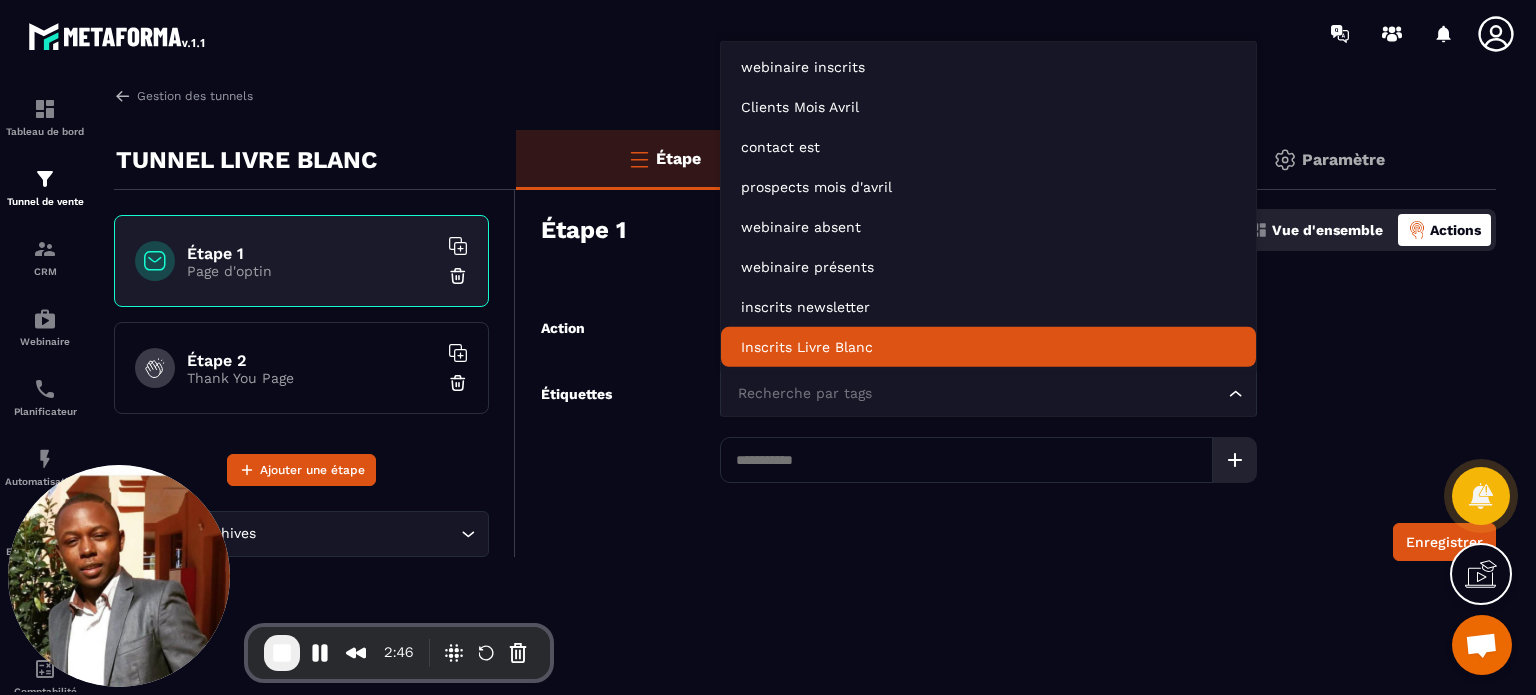 click on "Inscrits Livre Blanc" 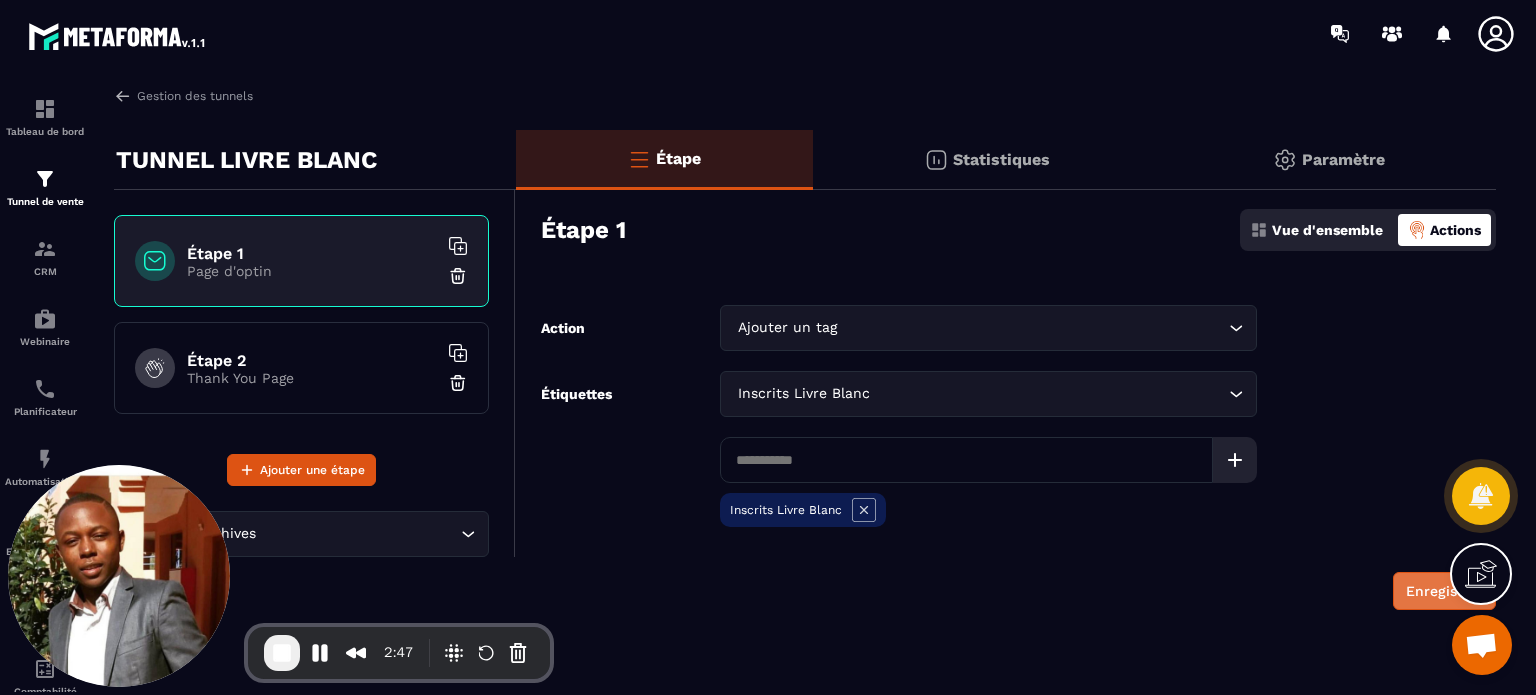 click on "Enregistrer" at bounding box center [1444, 591] 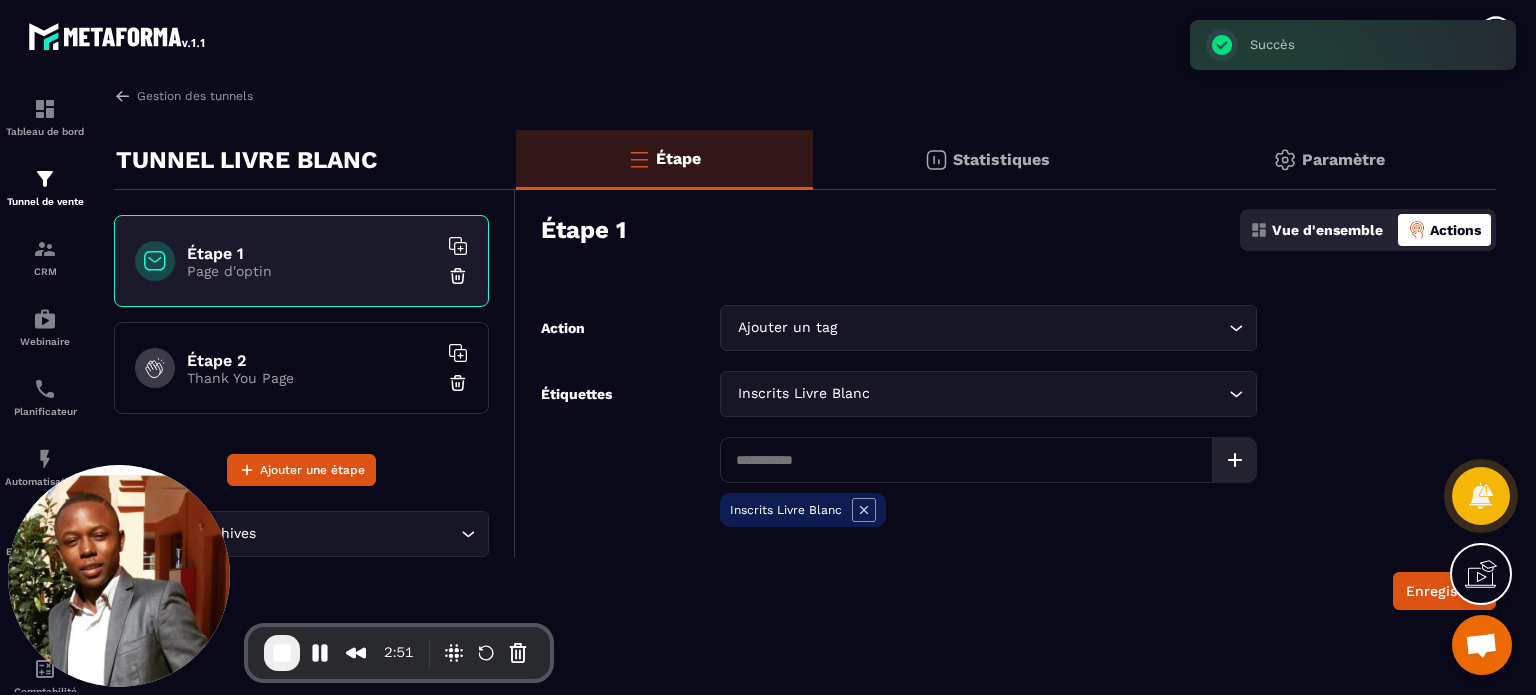 click on "Étape 1 Page d'optin" at bounding box center [301, 261] 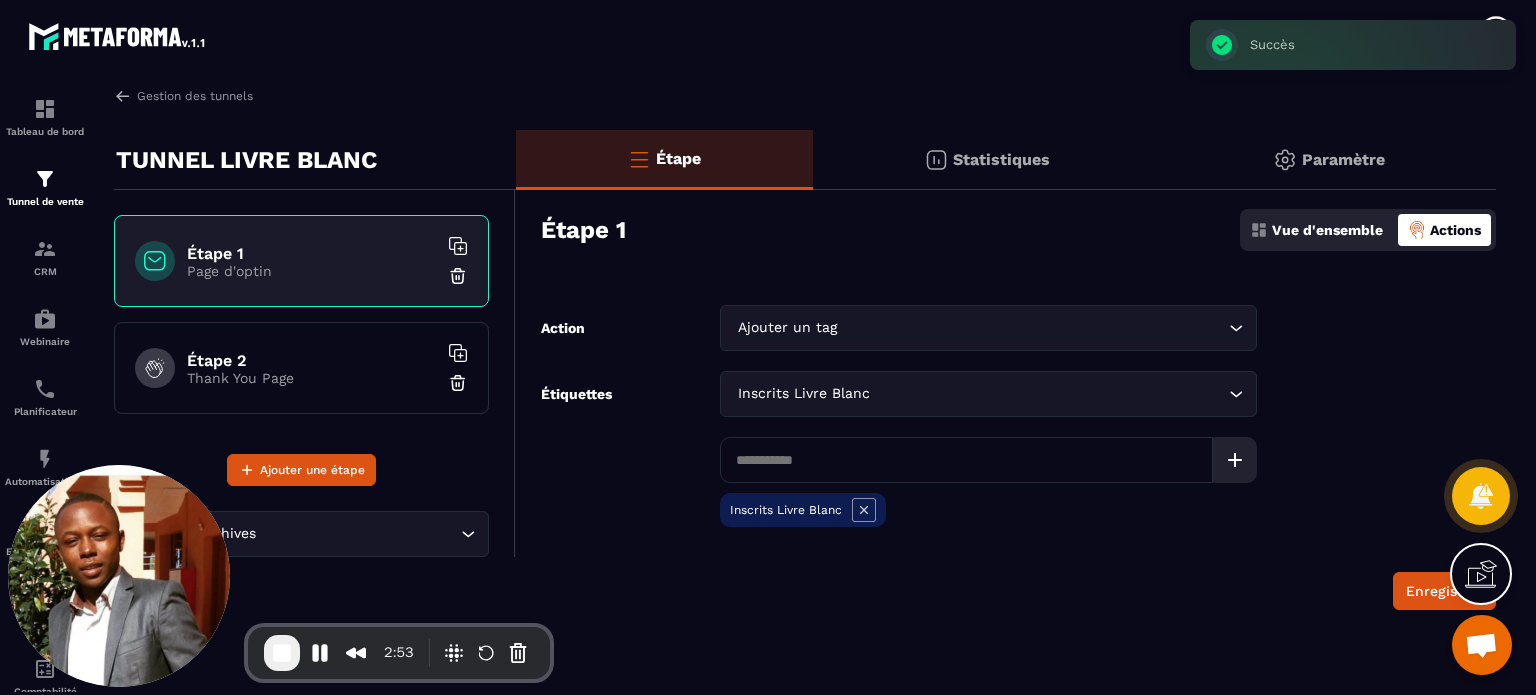 click on "Étape 2" at bounding box center [312, 360] 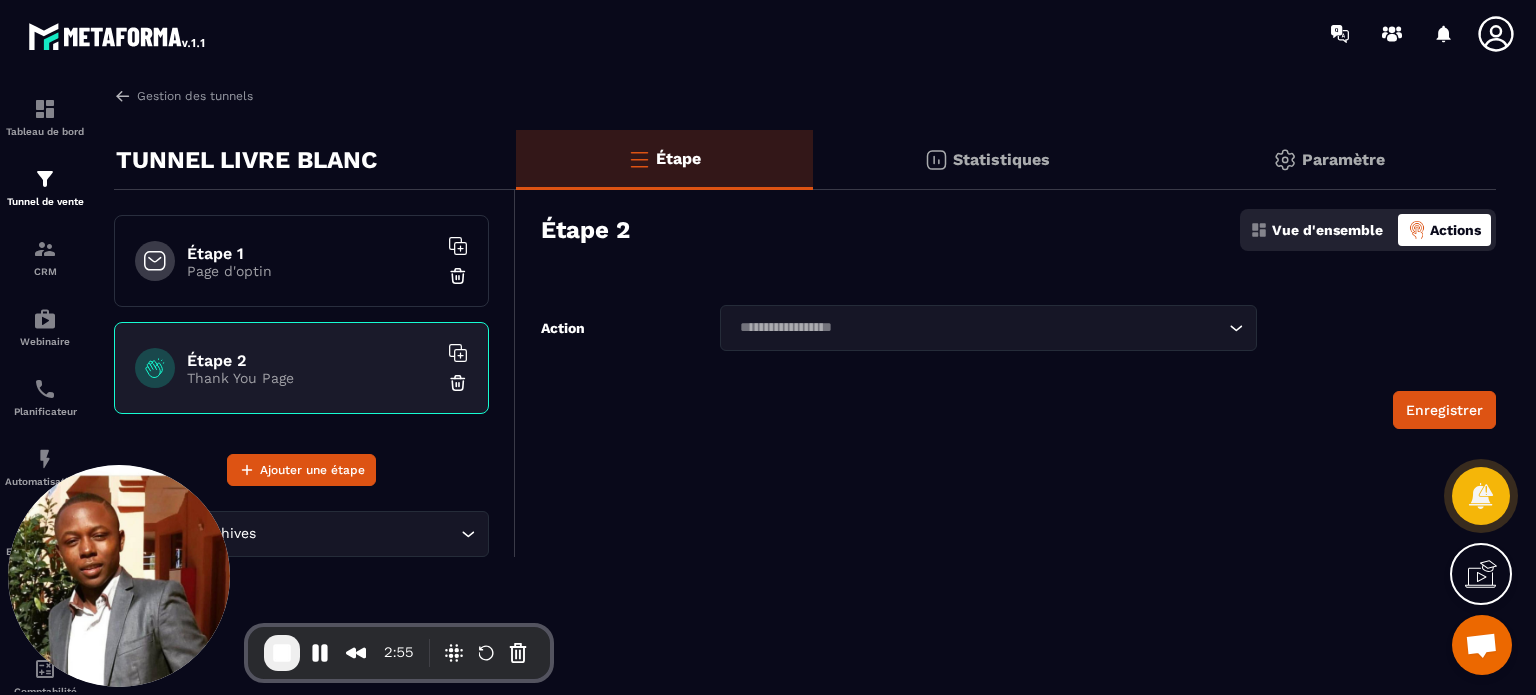 click on "Vue d'ensemble" at bounding box center [1316, 230] 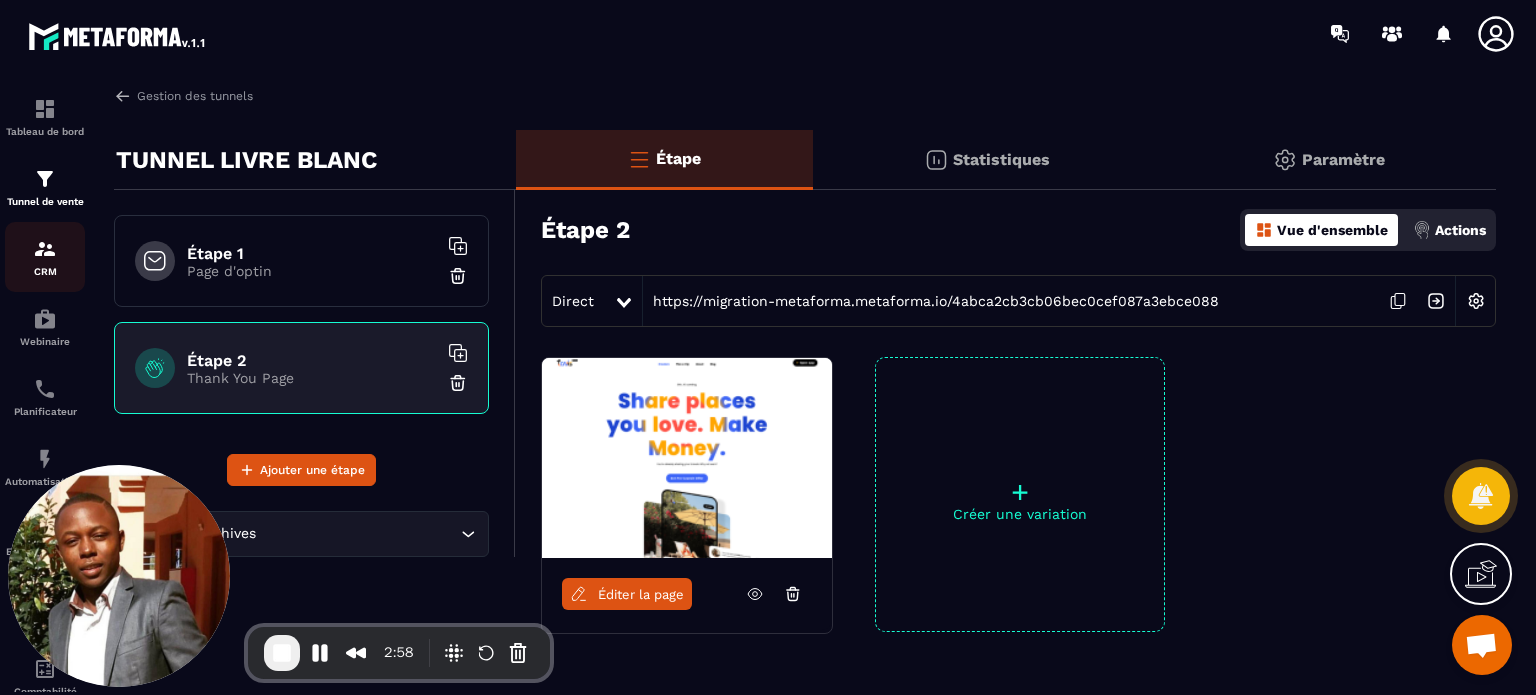 click at bounding box center [45, 249] 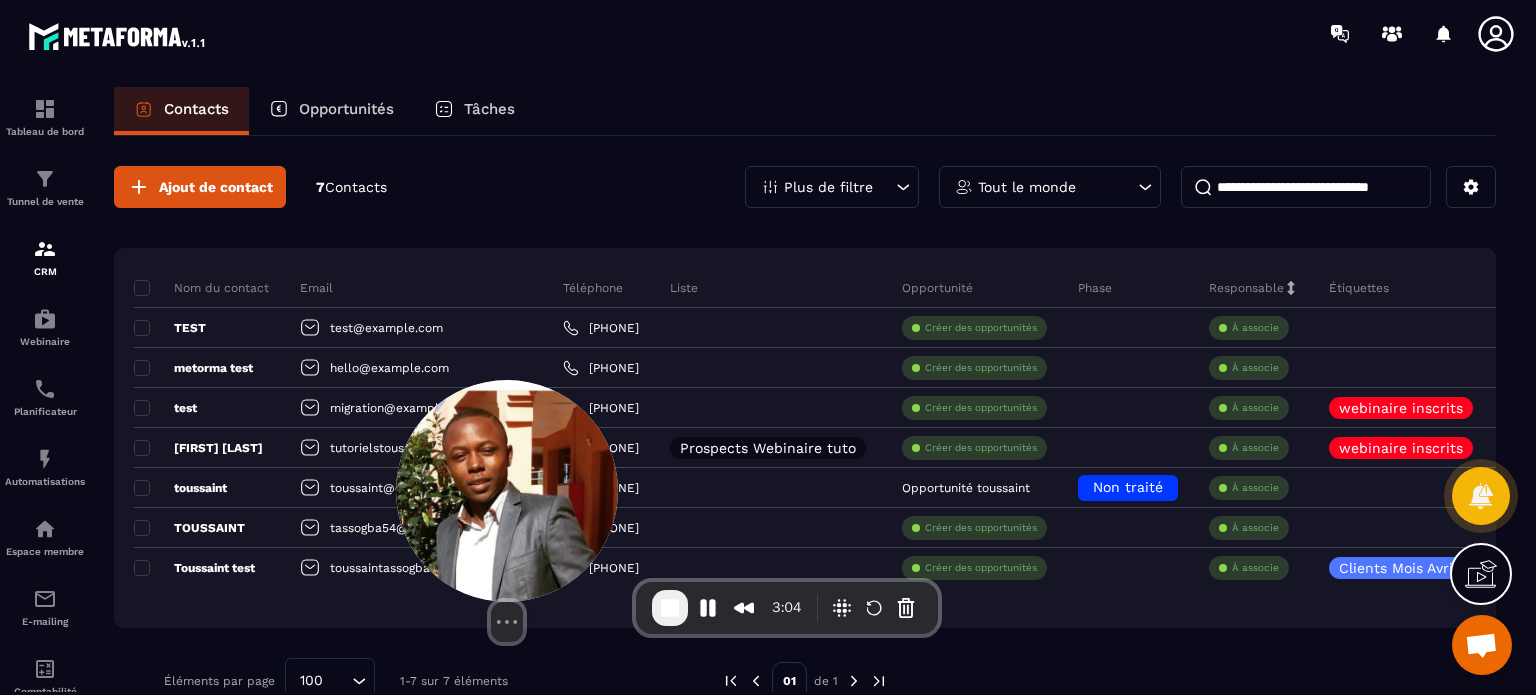 drag, startPoint x: 156, startPoint y: 528, endPoint x: 544, endPoint y: 483, distance: 390.60083 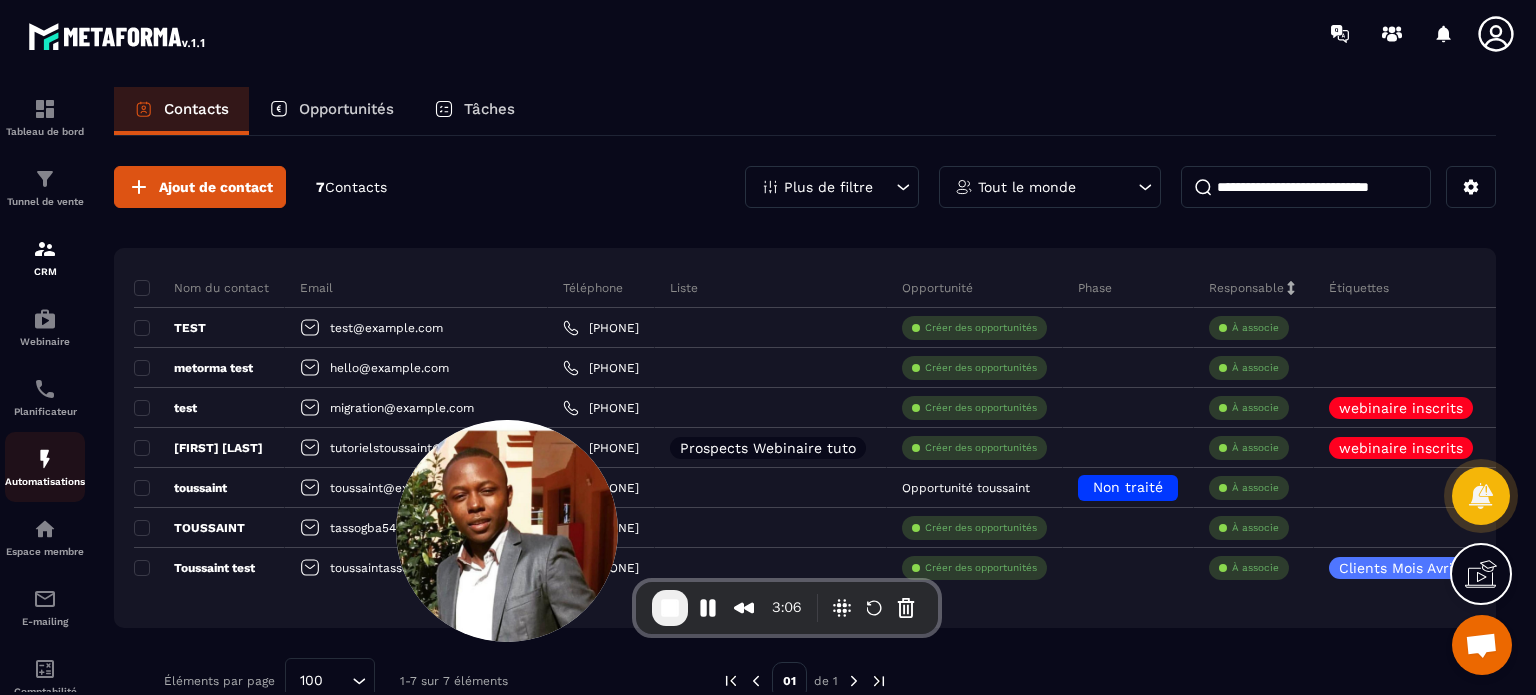 click on "Automatisations" at bounding box center [45, 467] 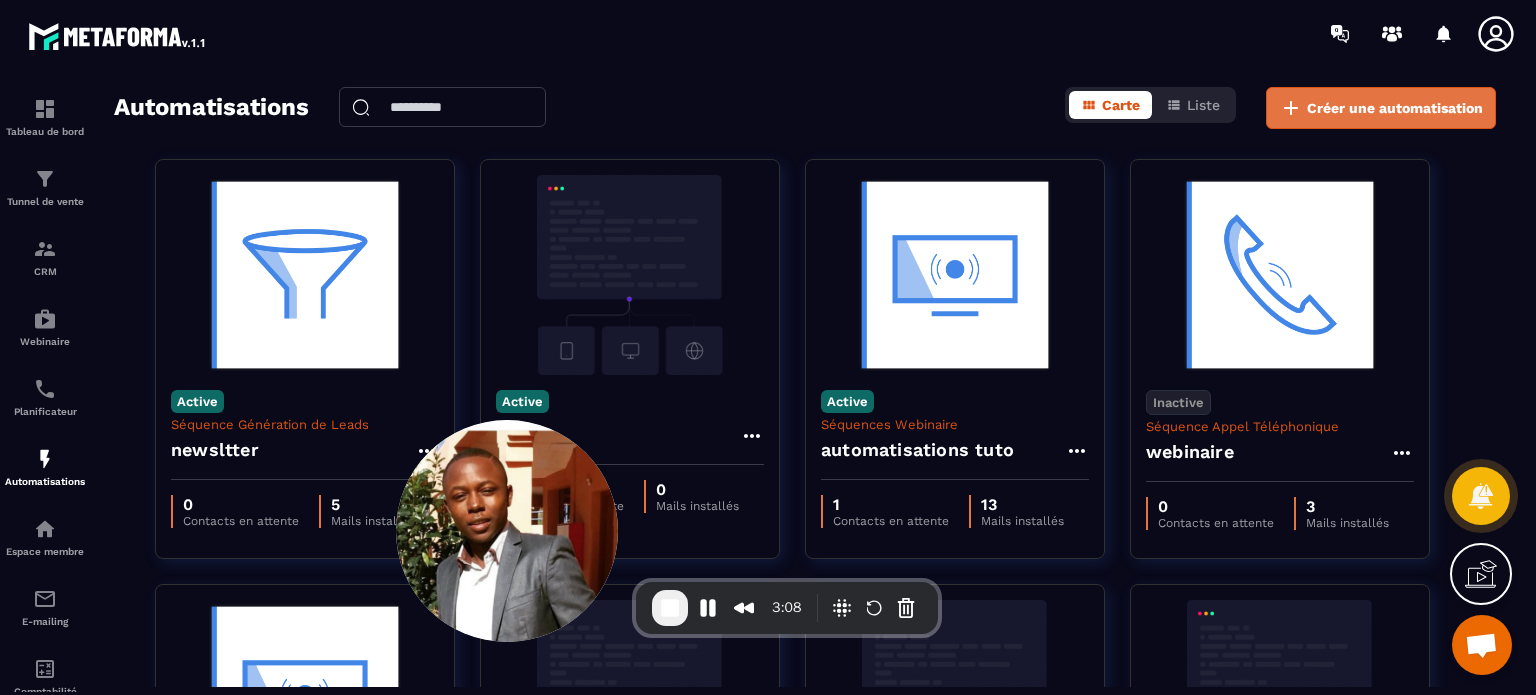 click on "Créer une automatisation" at bounding box center [1395, 108] 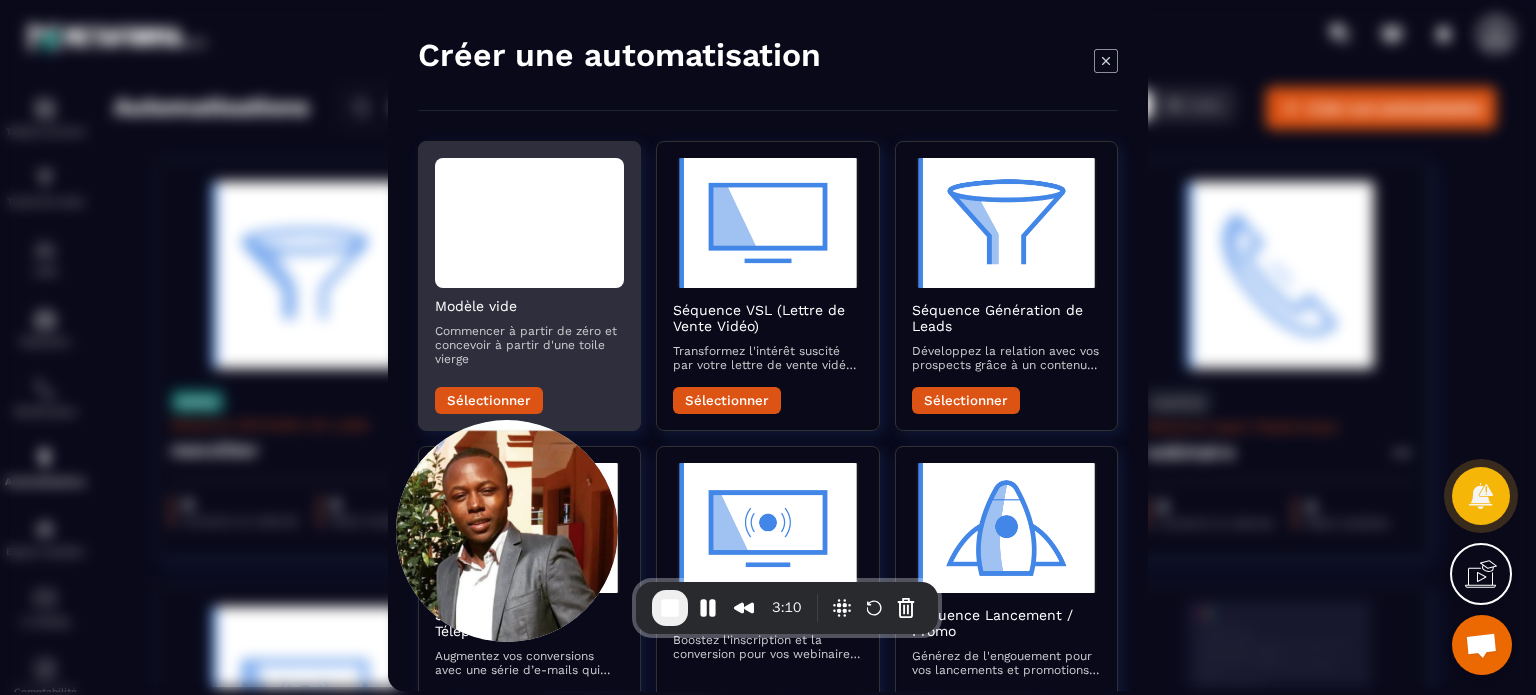 click on "Sélectionner" at bounding box center (489, 400) 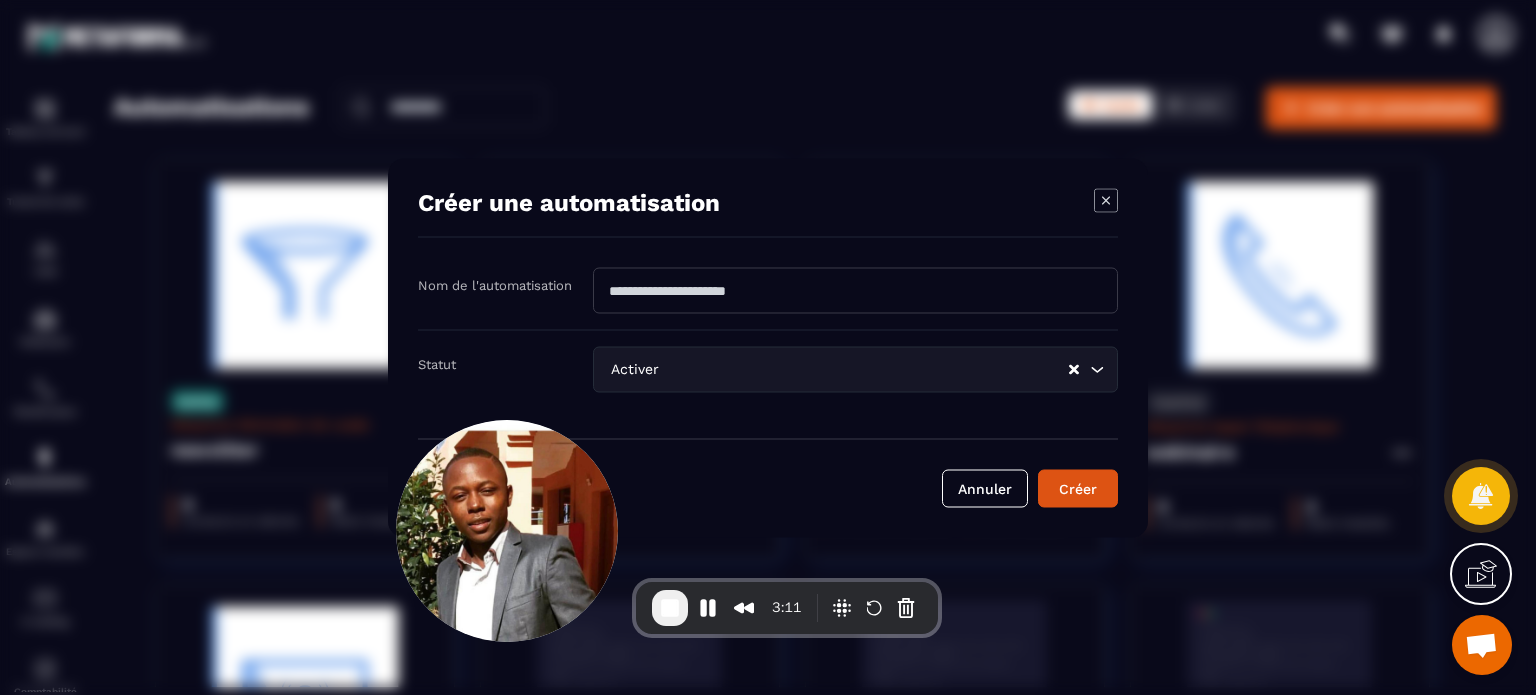 click at bounding box center (855, 290) 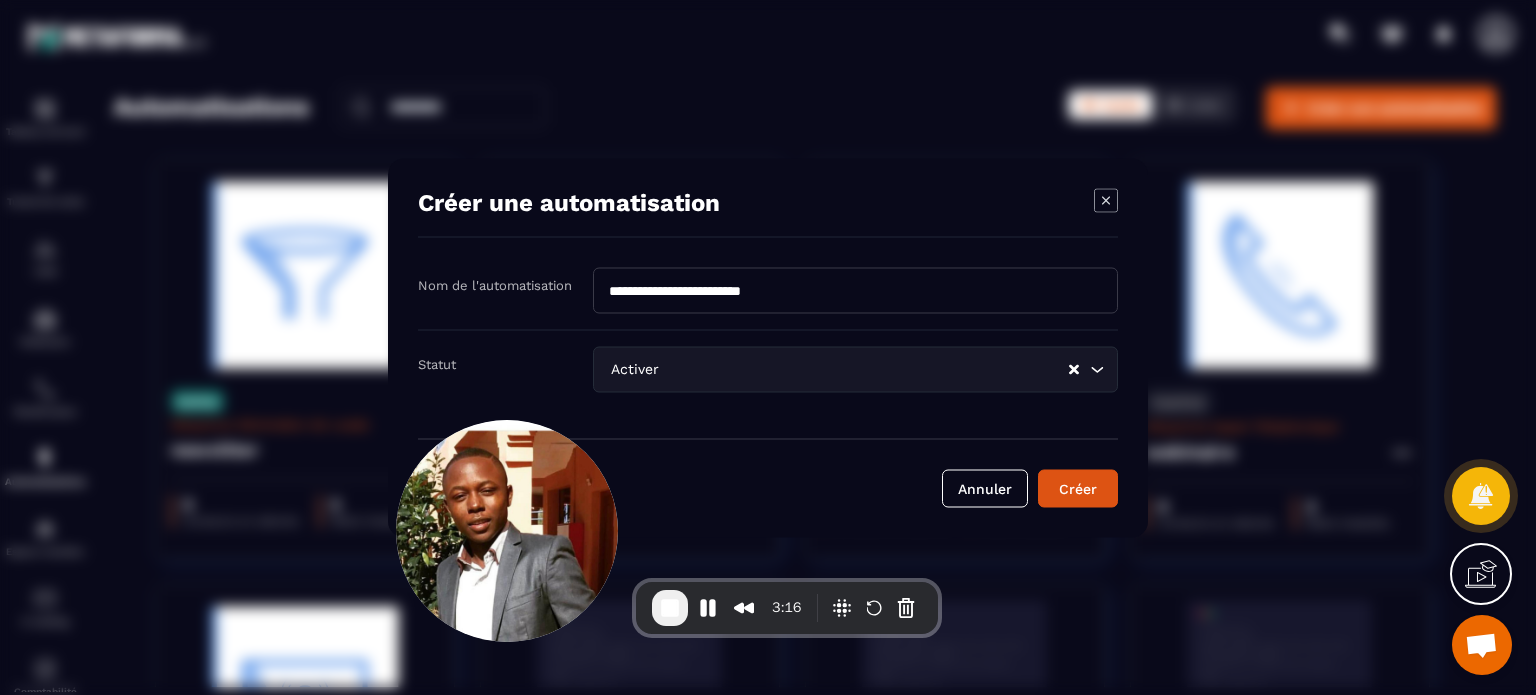 type on "**********" 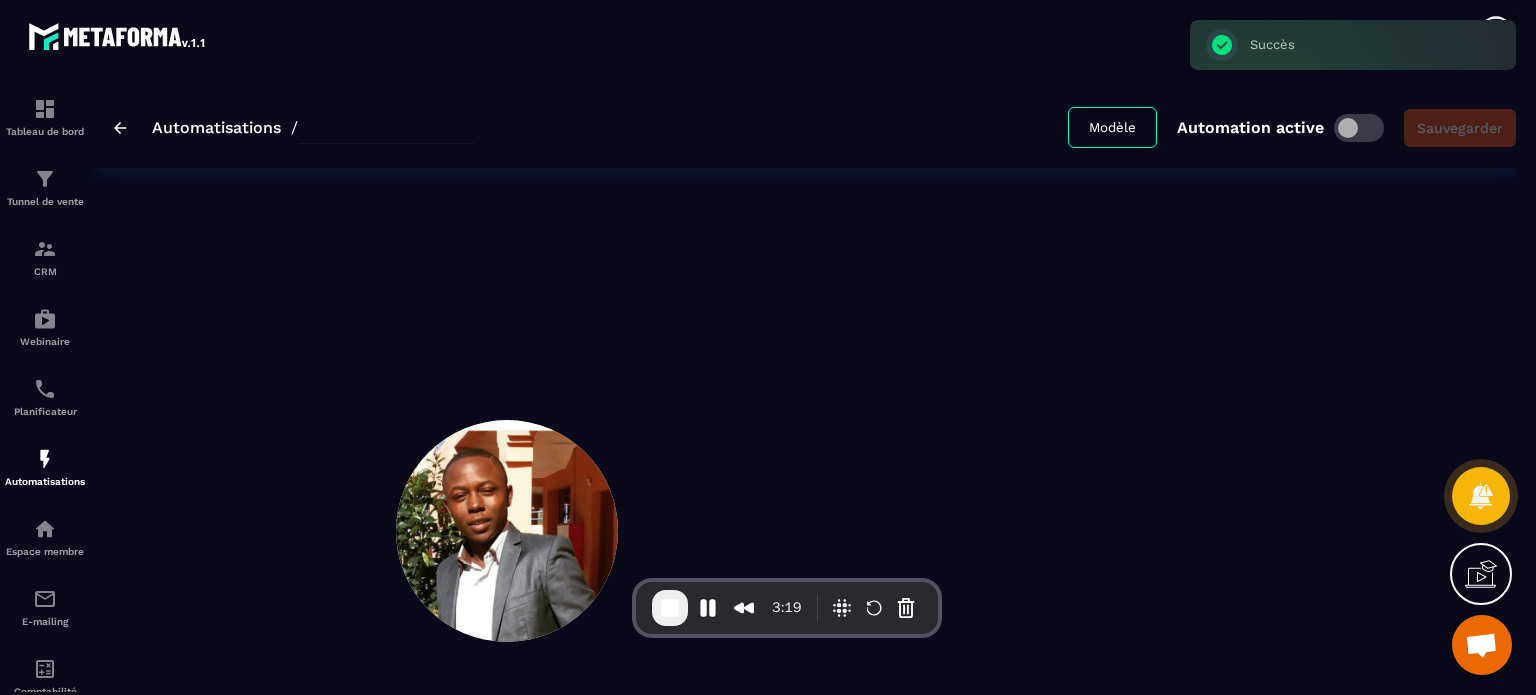 type on "**********" 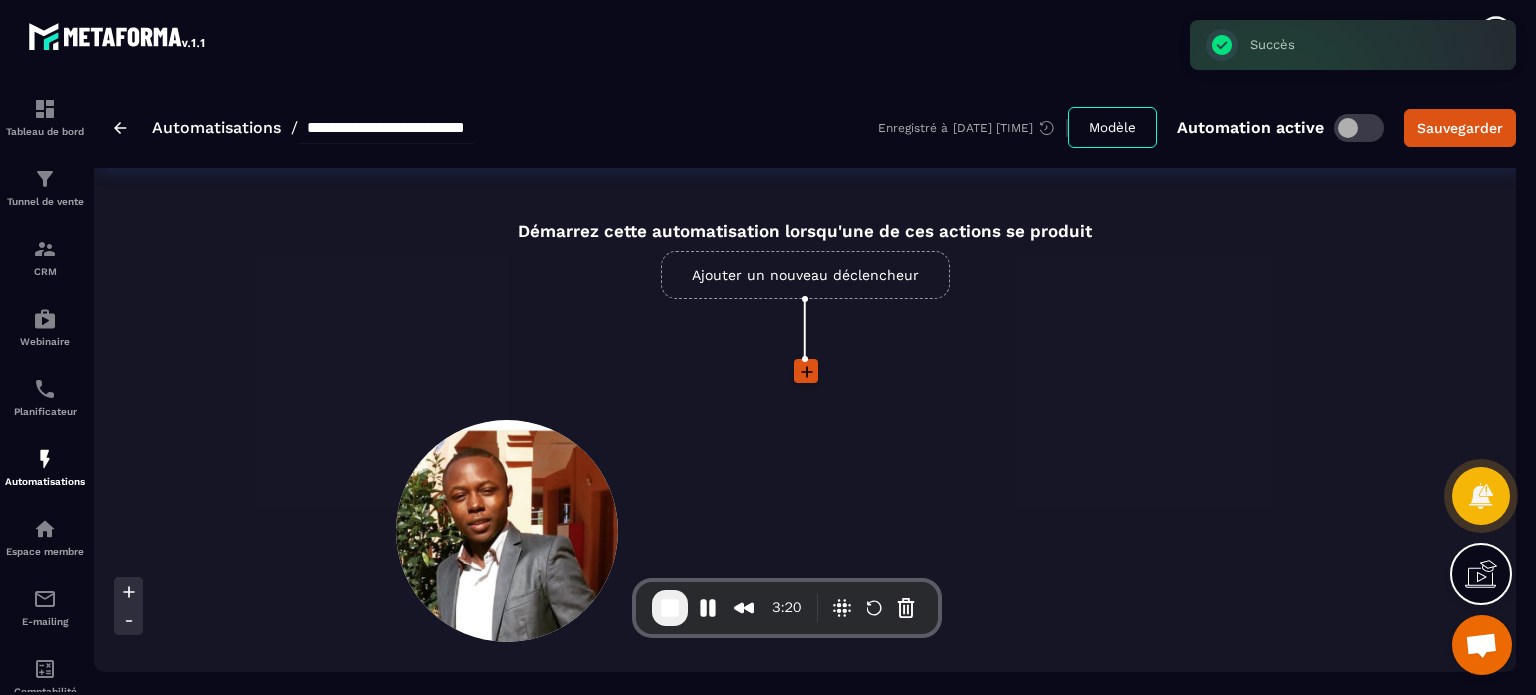 click on "Ajouter un nouveau déclencheur" at bounding box center [805, 275] 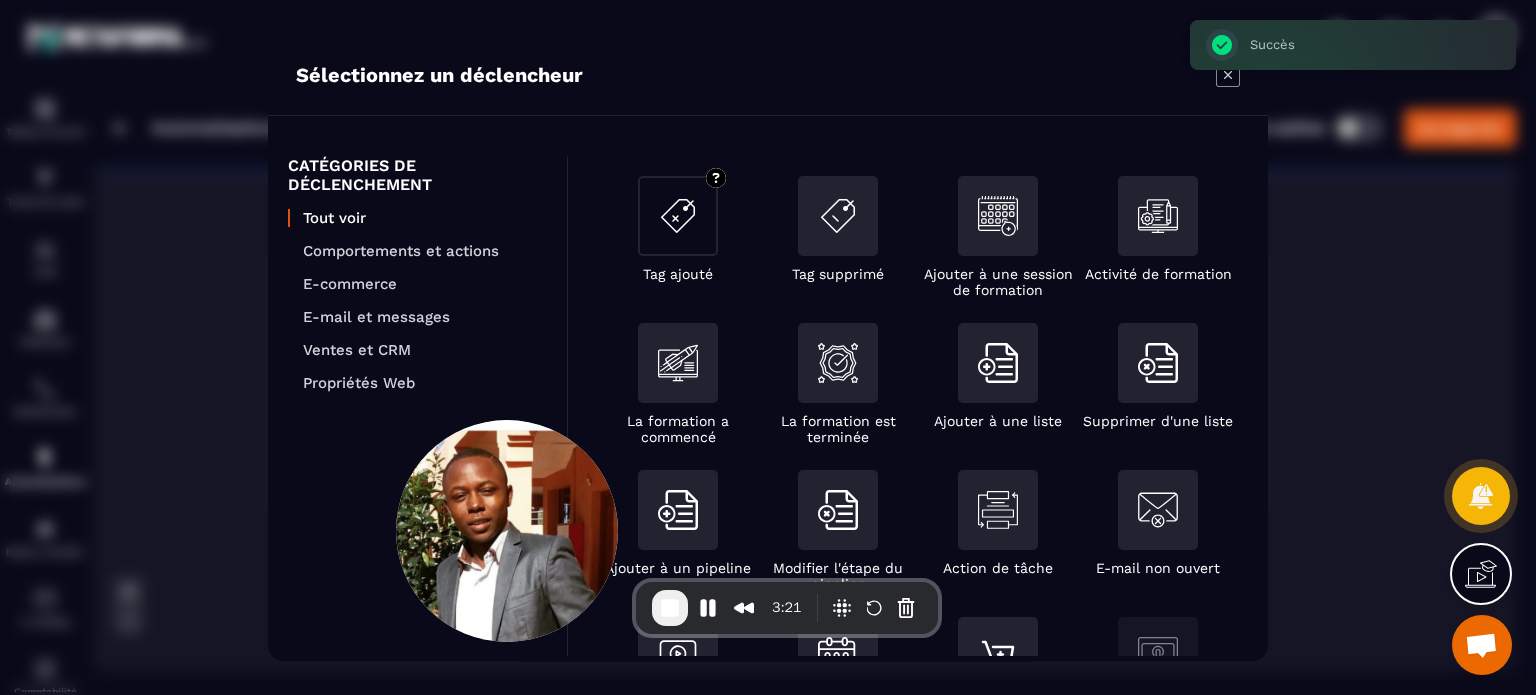 click at bounding box center (678, 216) 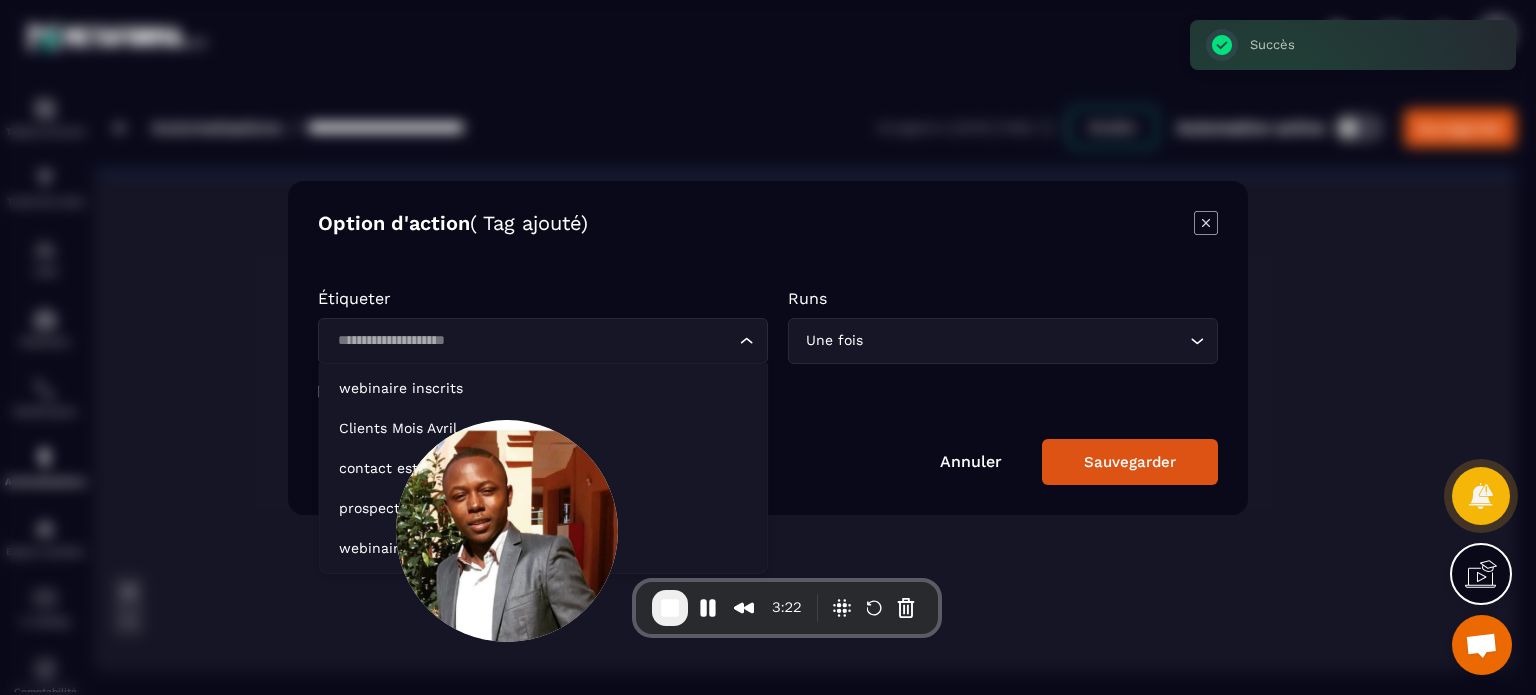 click on "Loading..." 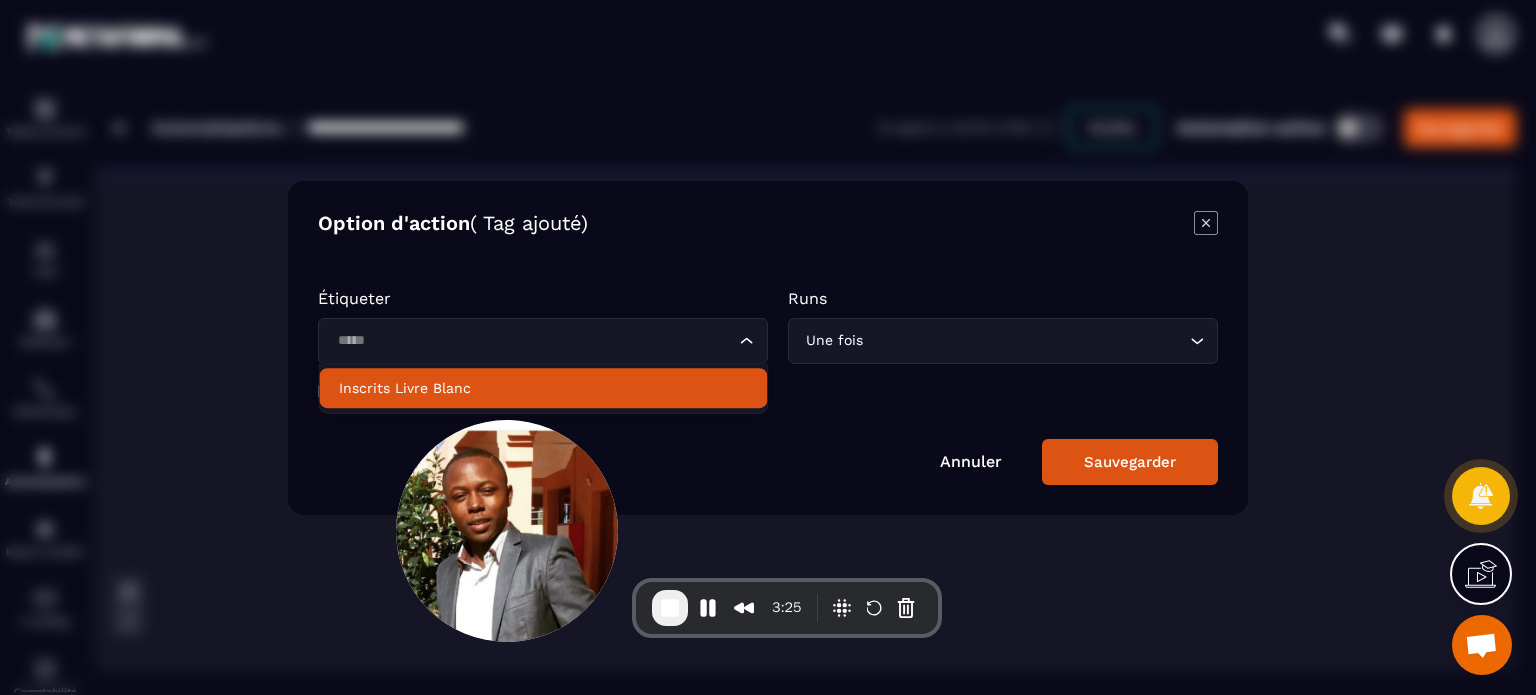 click on "Inscrits Livre Blanc" 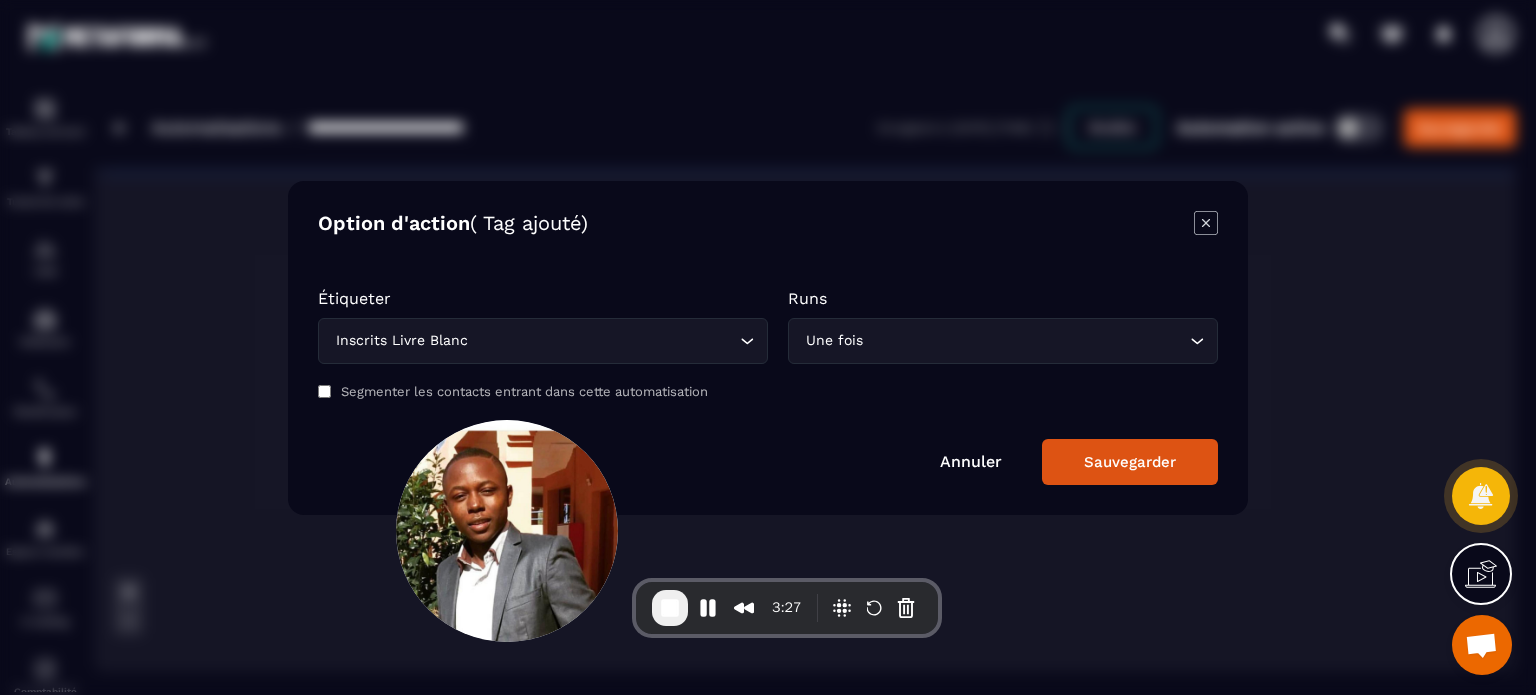click on "Sauvegarder" at bounding box center [1130, 462] 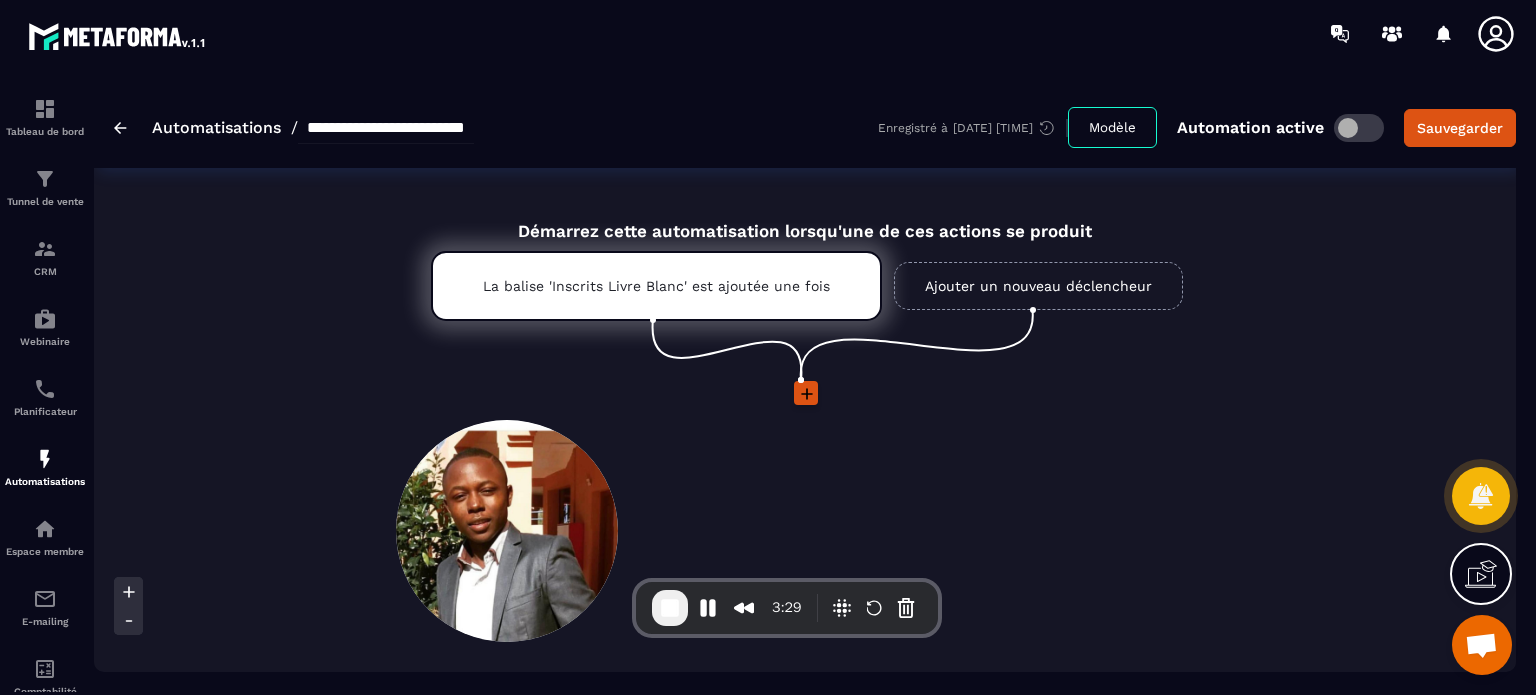 click 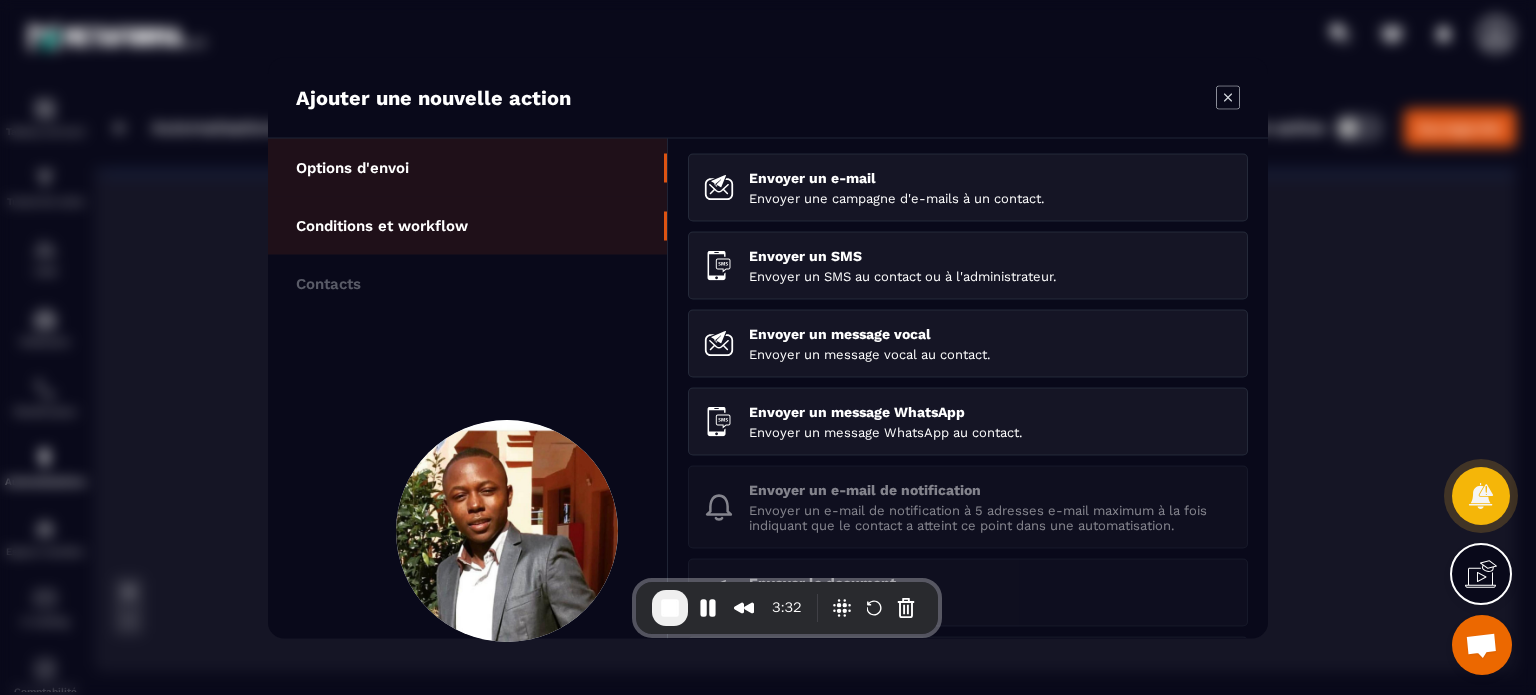 click on "Conditions et workflow" 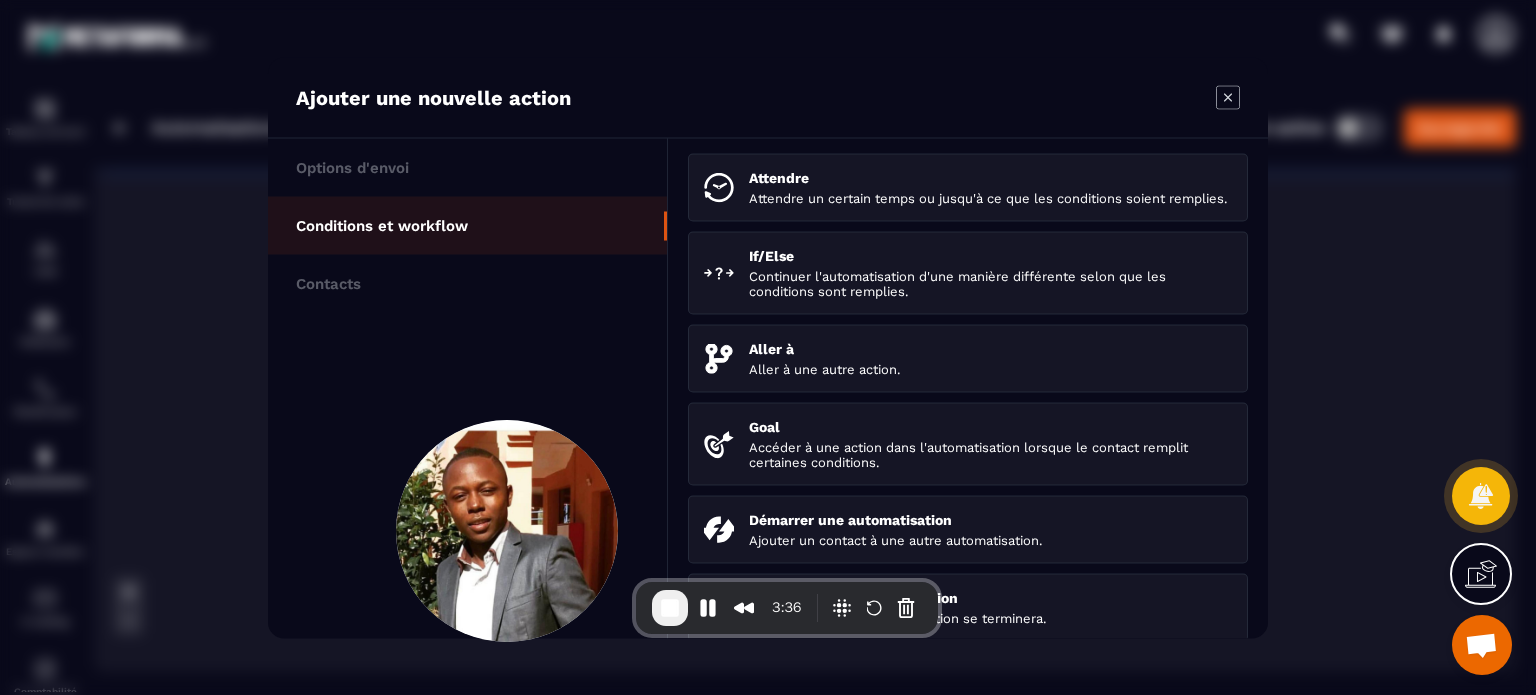 click on "Ajouter une nouvelle action" at bounding box center (768, 97) 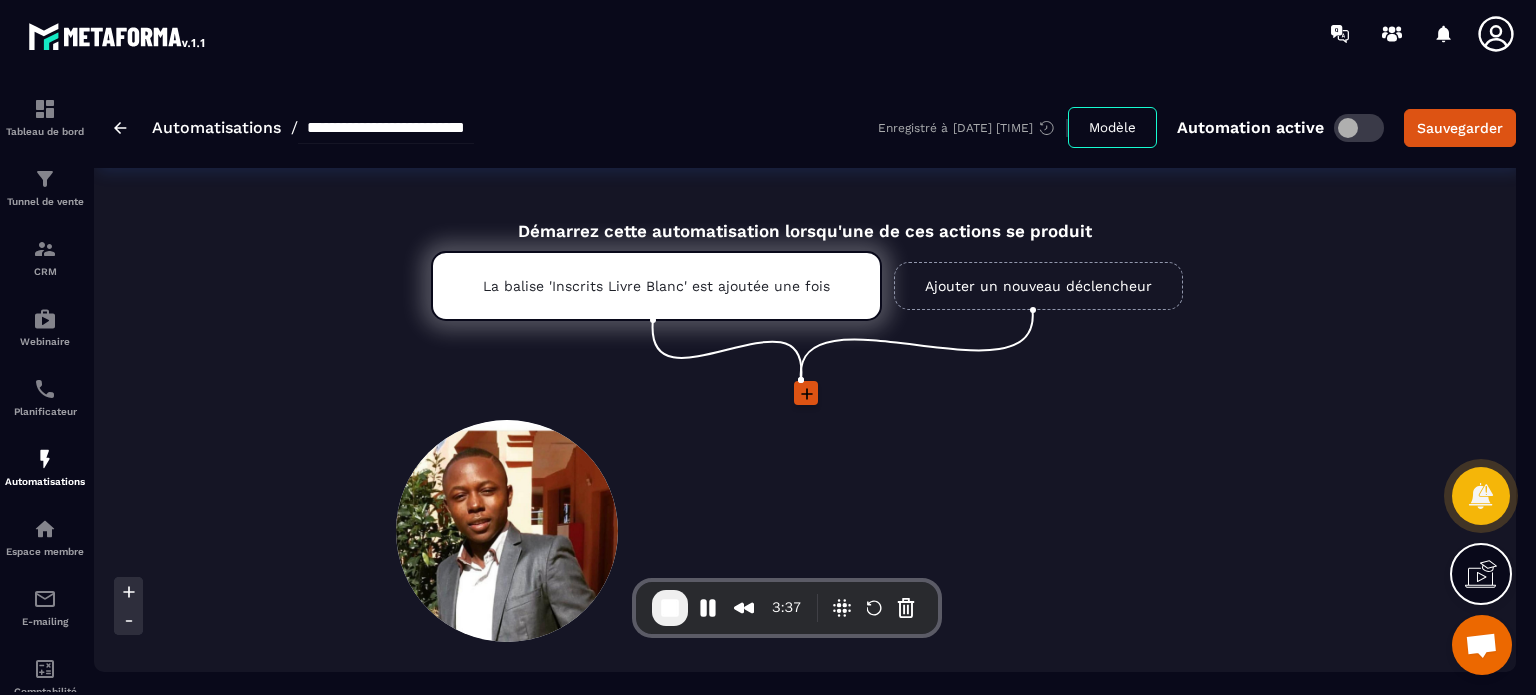 click 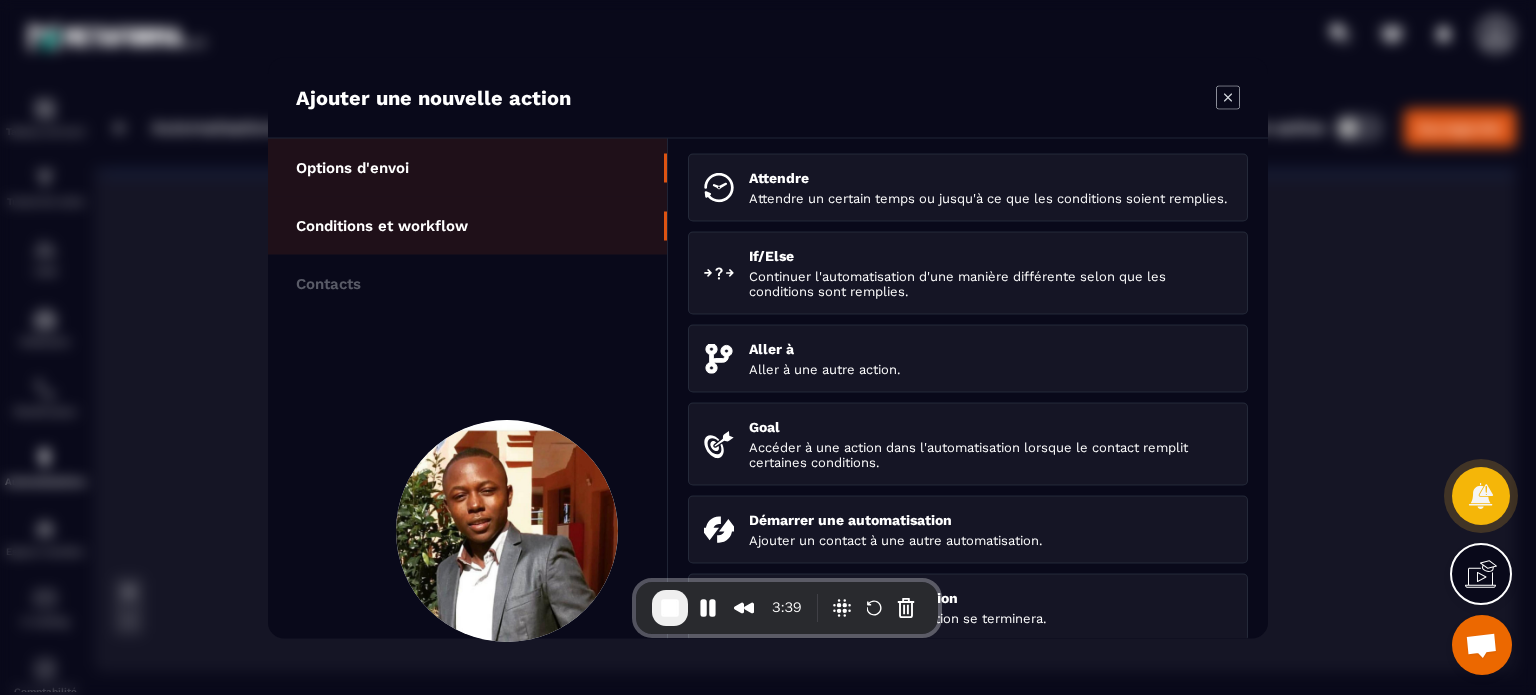 click on "Options d'envoi" 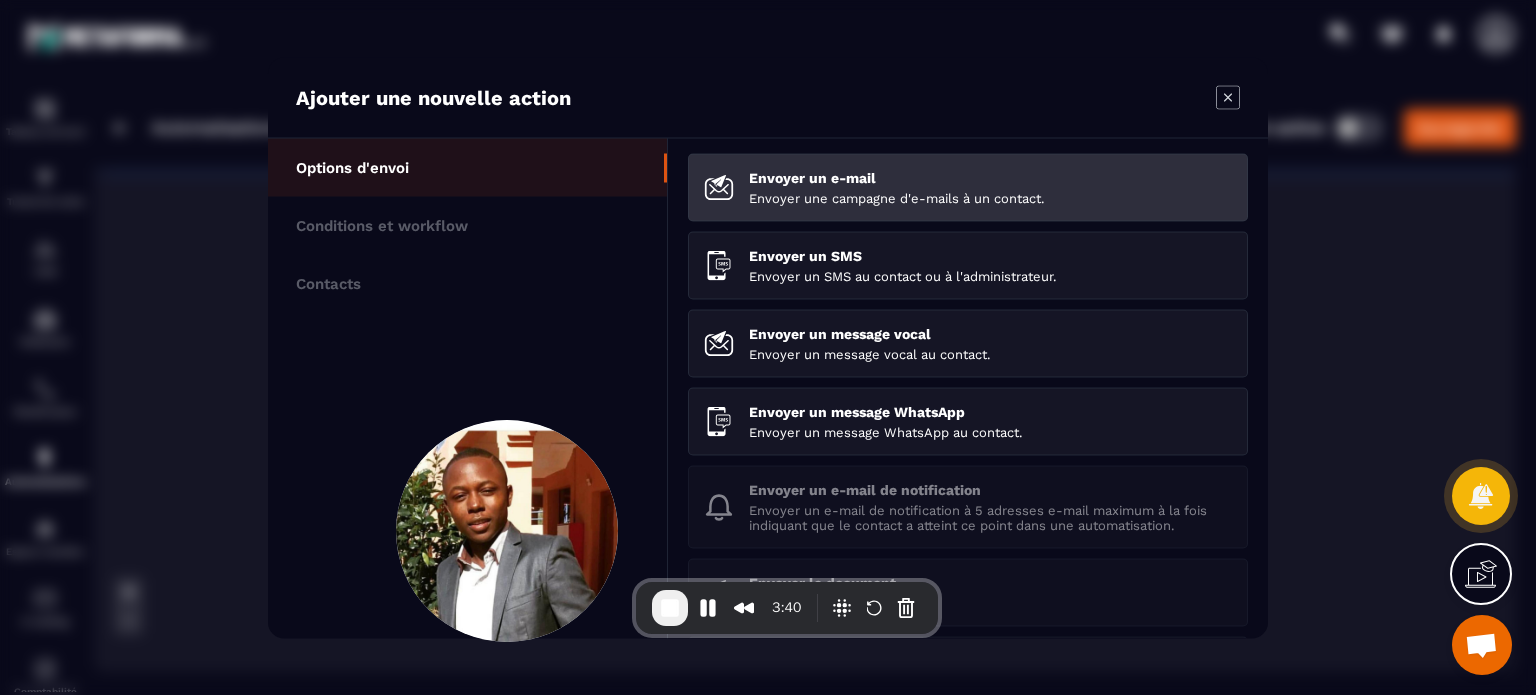 click on "Envoyer une campagne d'e-mails à un contact." at bounding box center [990, 197] 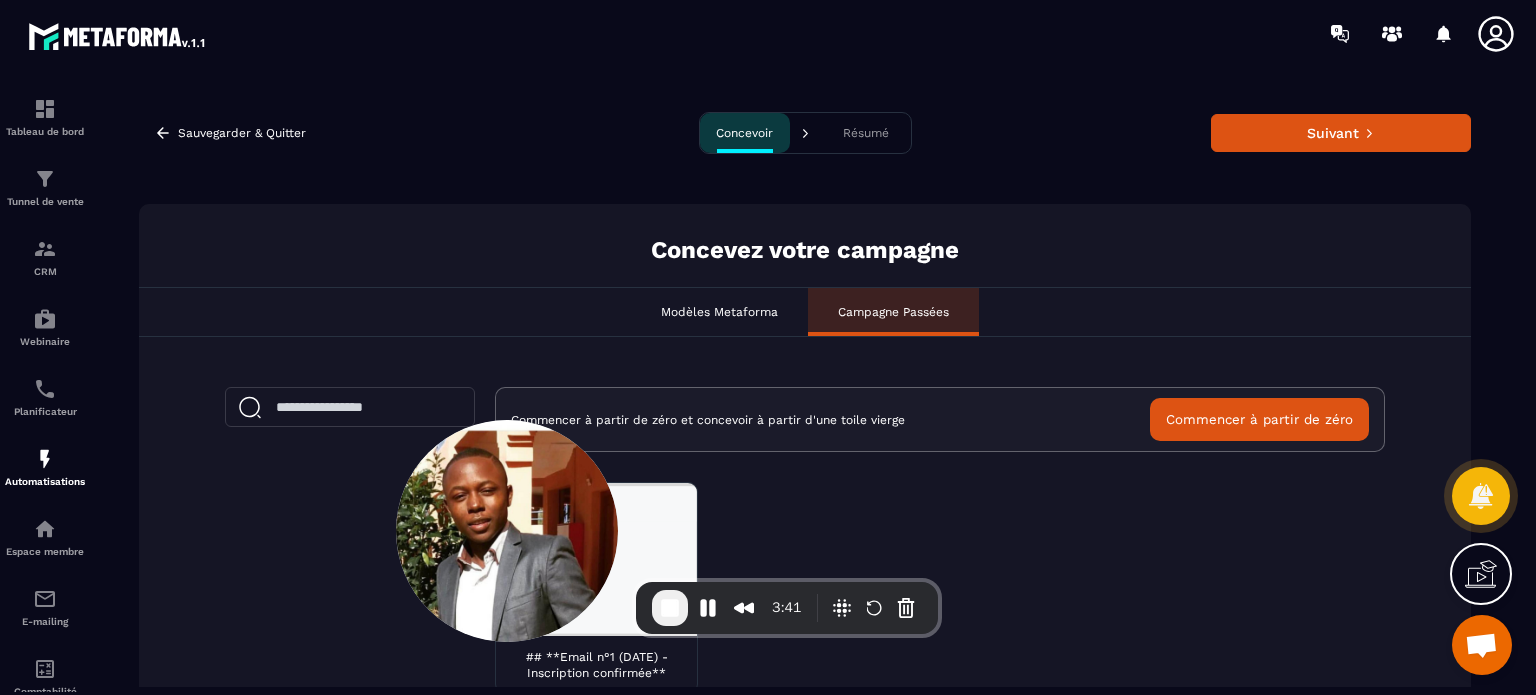 scroll, scrollTop: 0, scrollLeft: 0, axis: both 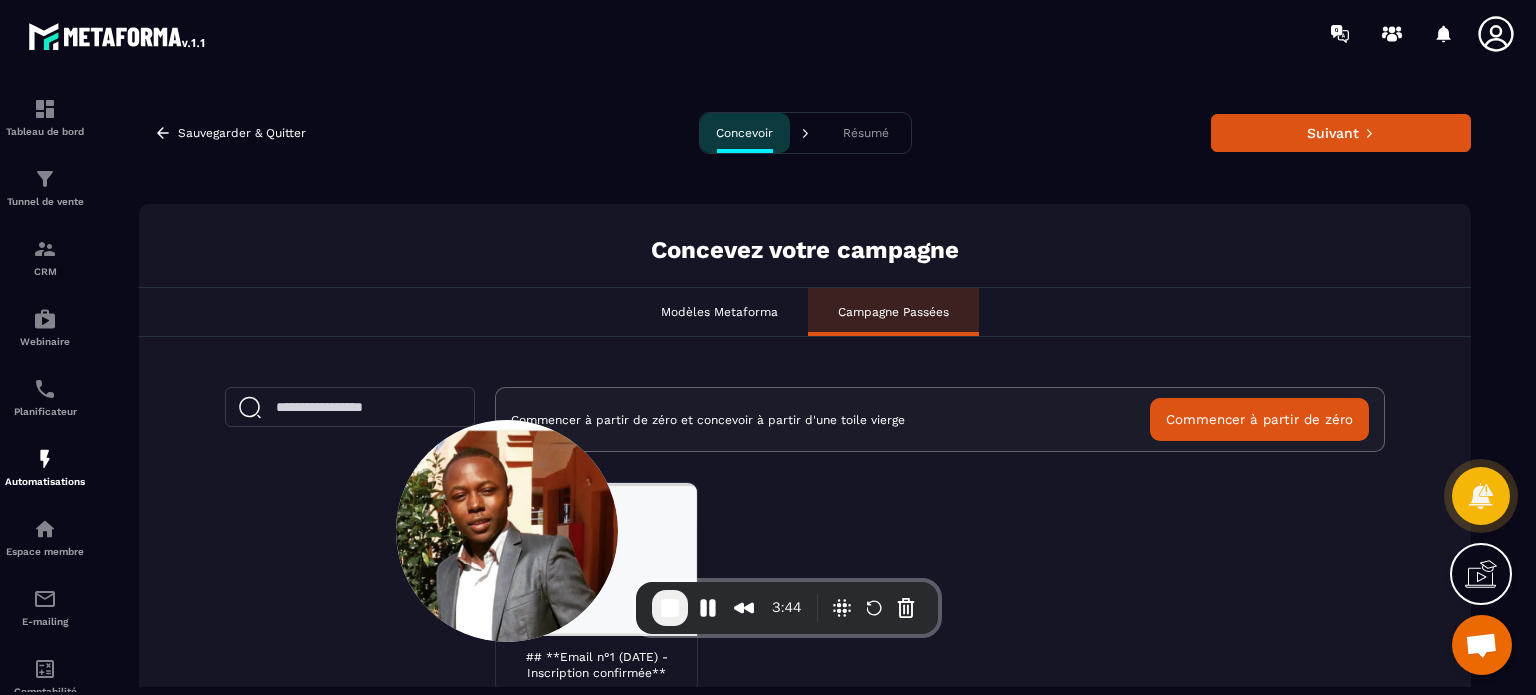 click on "Modèles Metaforma" at bounding box center [719, 312] 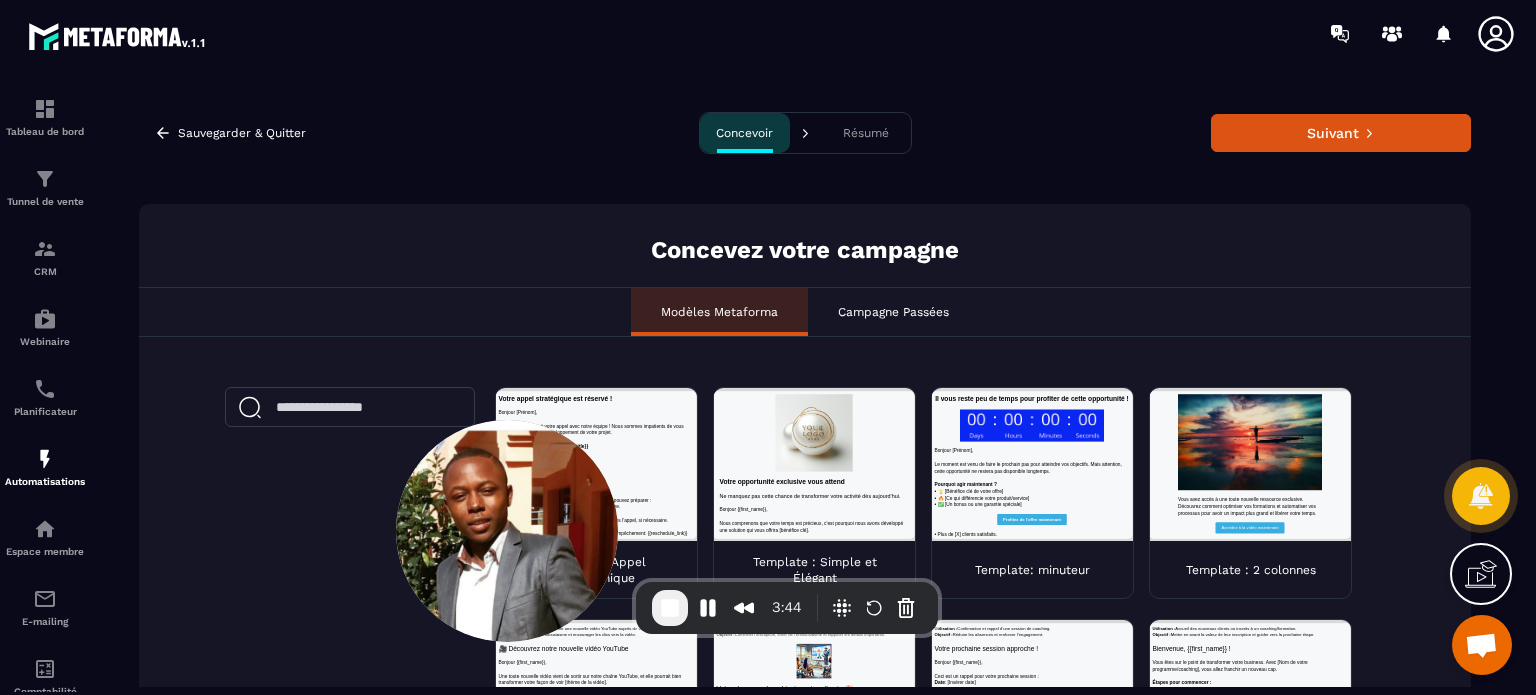 scroll, scrollTop: 0, scrollLeft: 0, axis: both 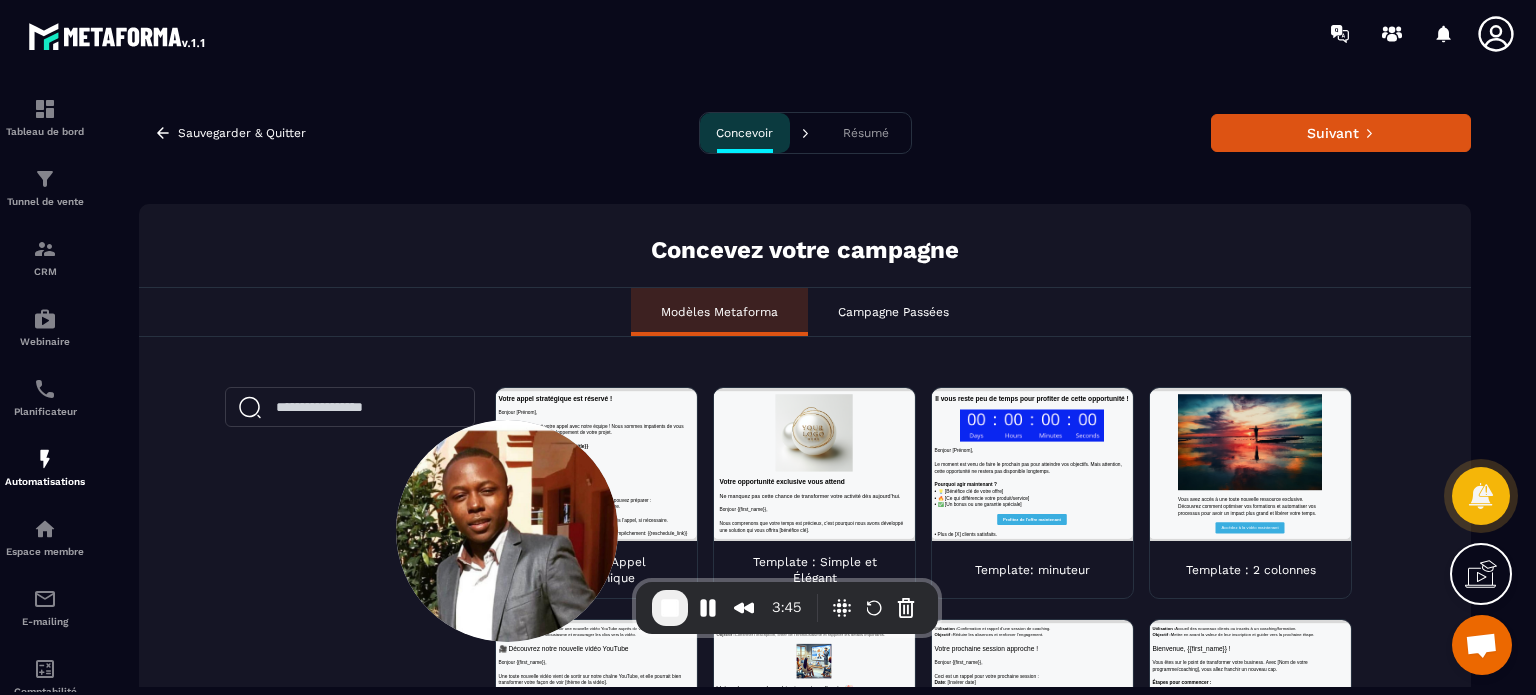 click on "Template : Simple et Élégant" at bounding box center [814, 569] 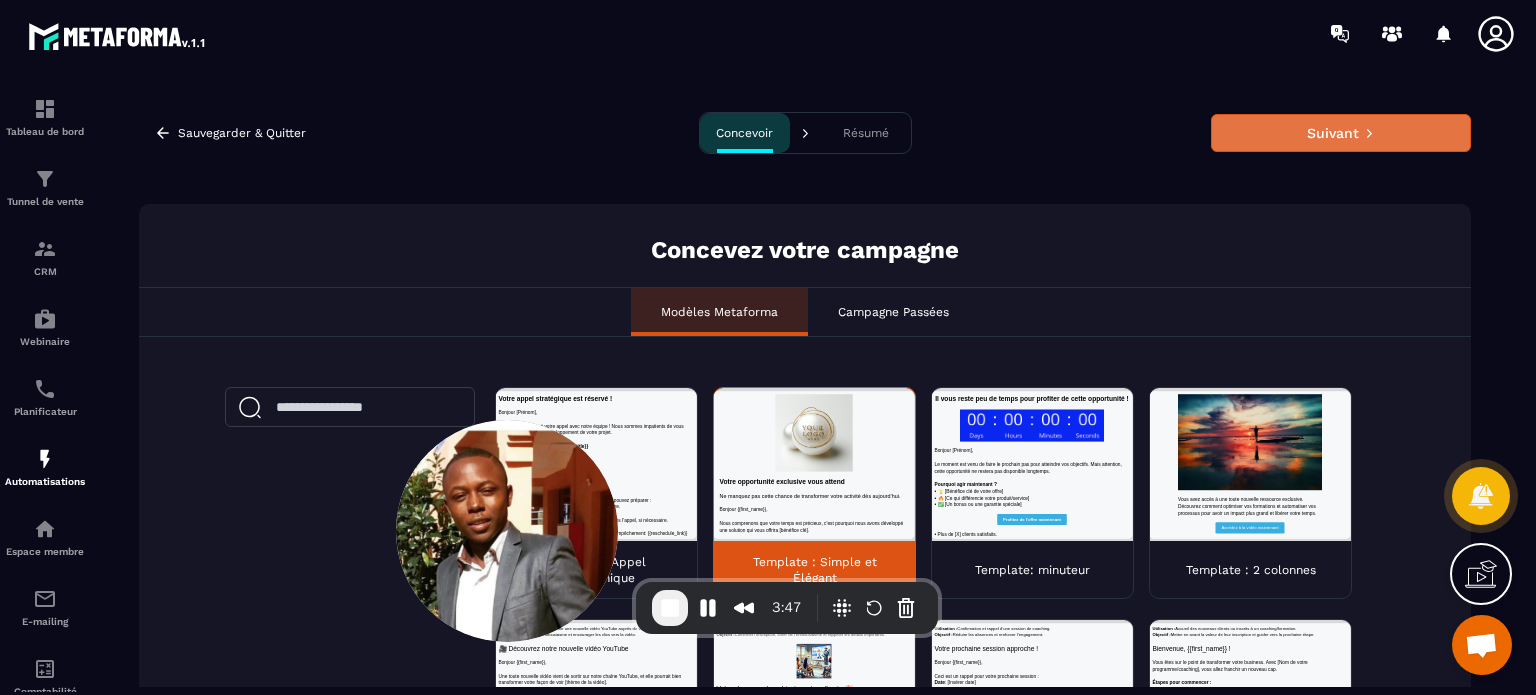 click on "Suivant" at bounding box center [1341, 133] 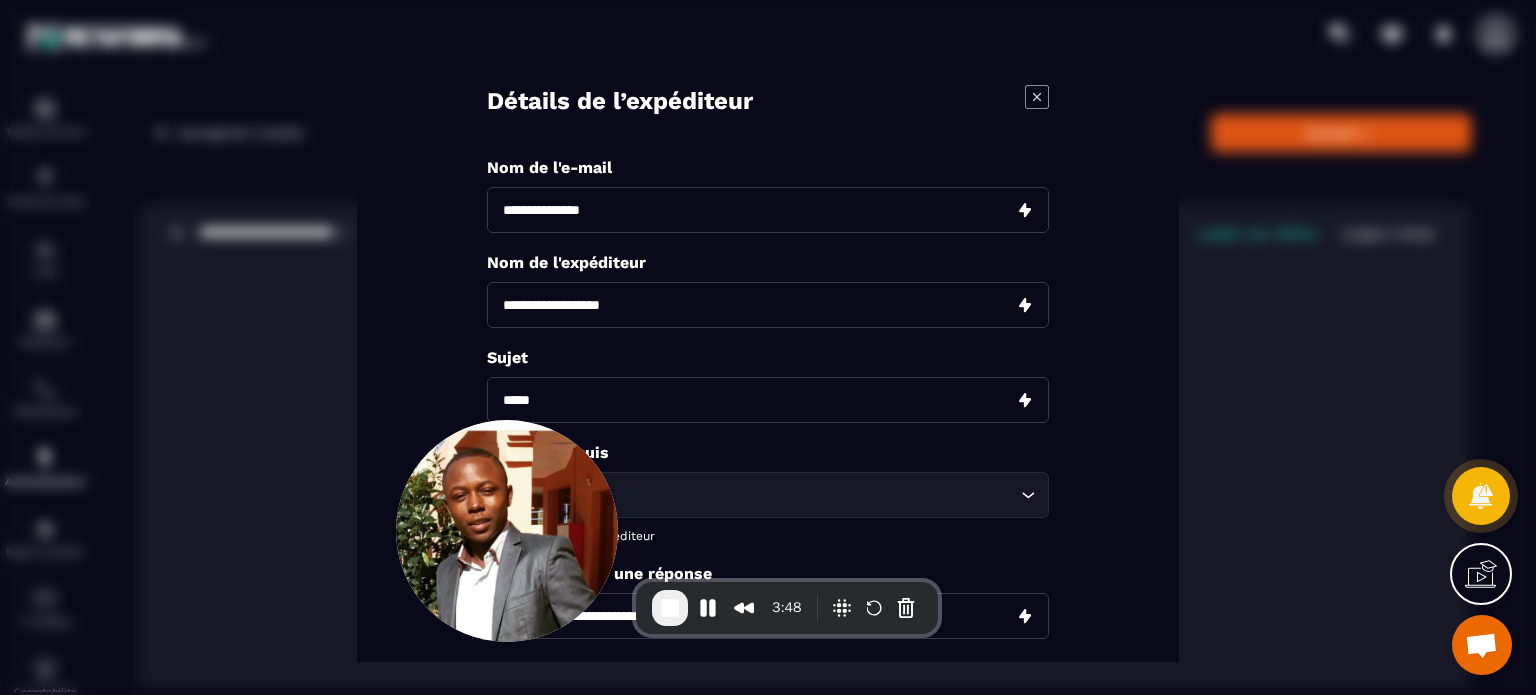 click at bounding box center (768, 210) 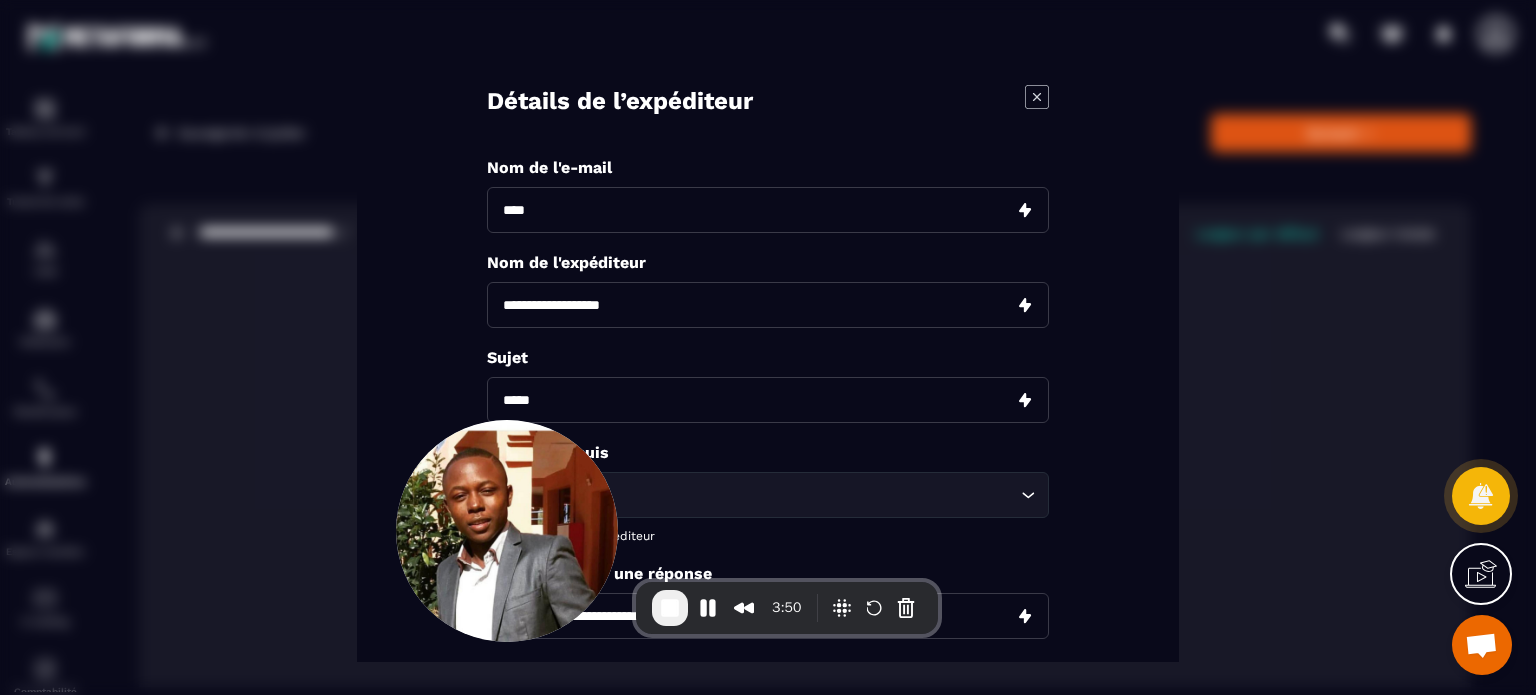 type on "****" 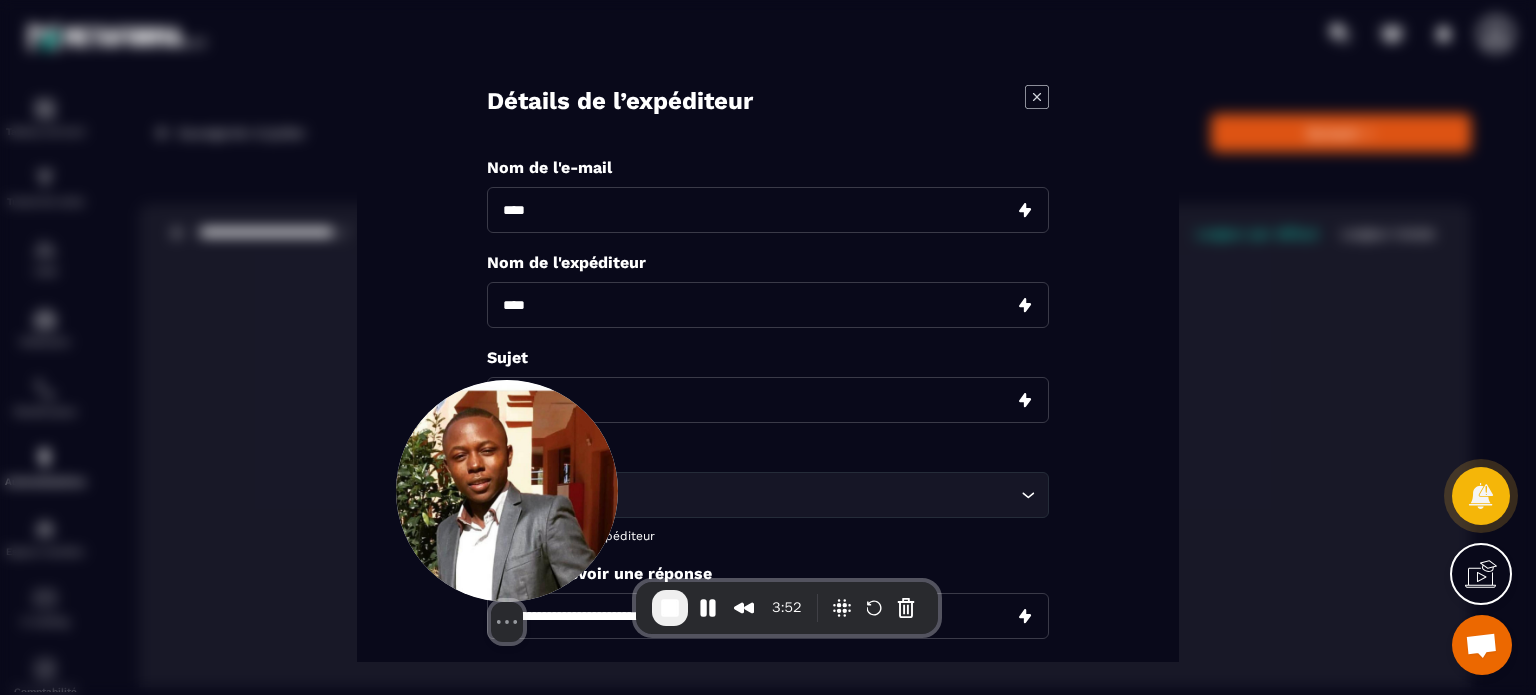type on "****" 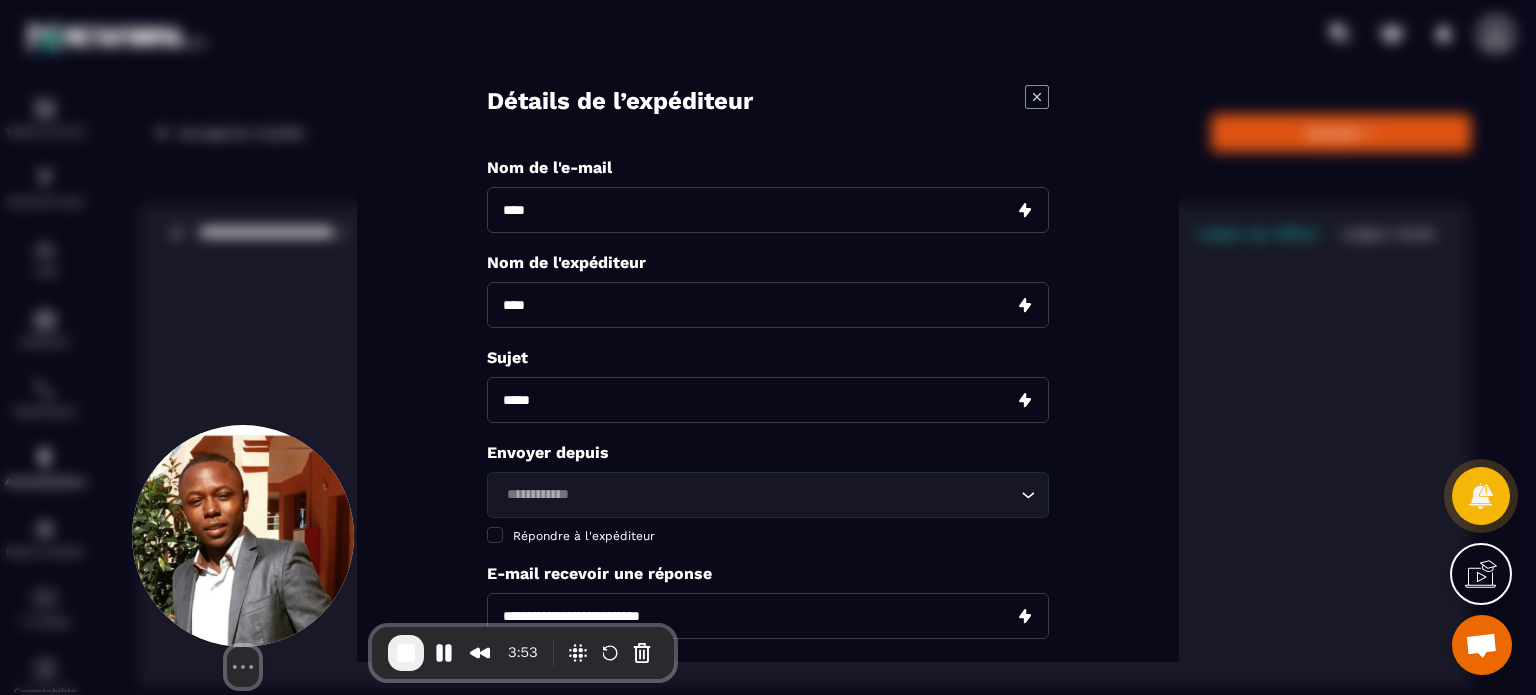 drag, startPoint x: 472, startPoint y: 501, endPoint x: 205, endPoint y: 587, distance: 280.50845 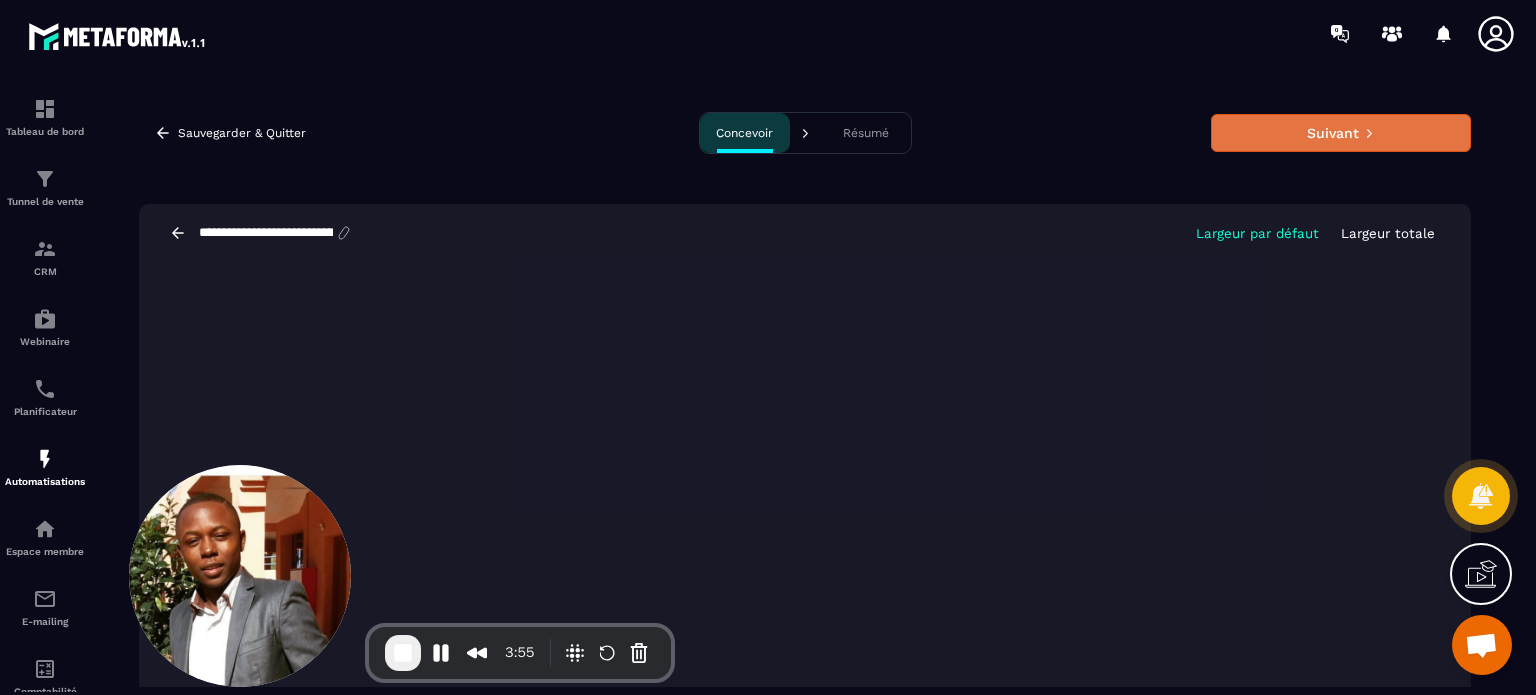click on "Suivant" at bounding box center [1341, 133] 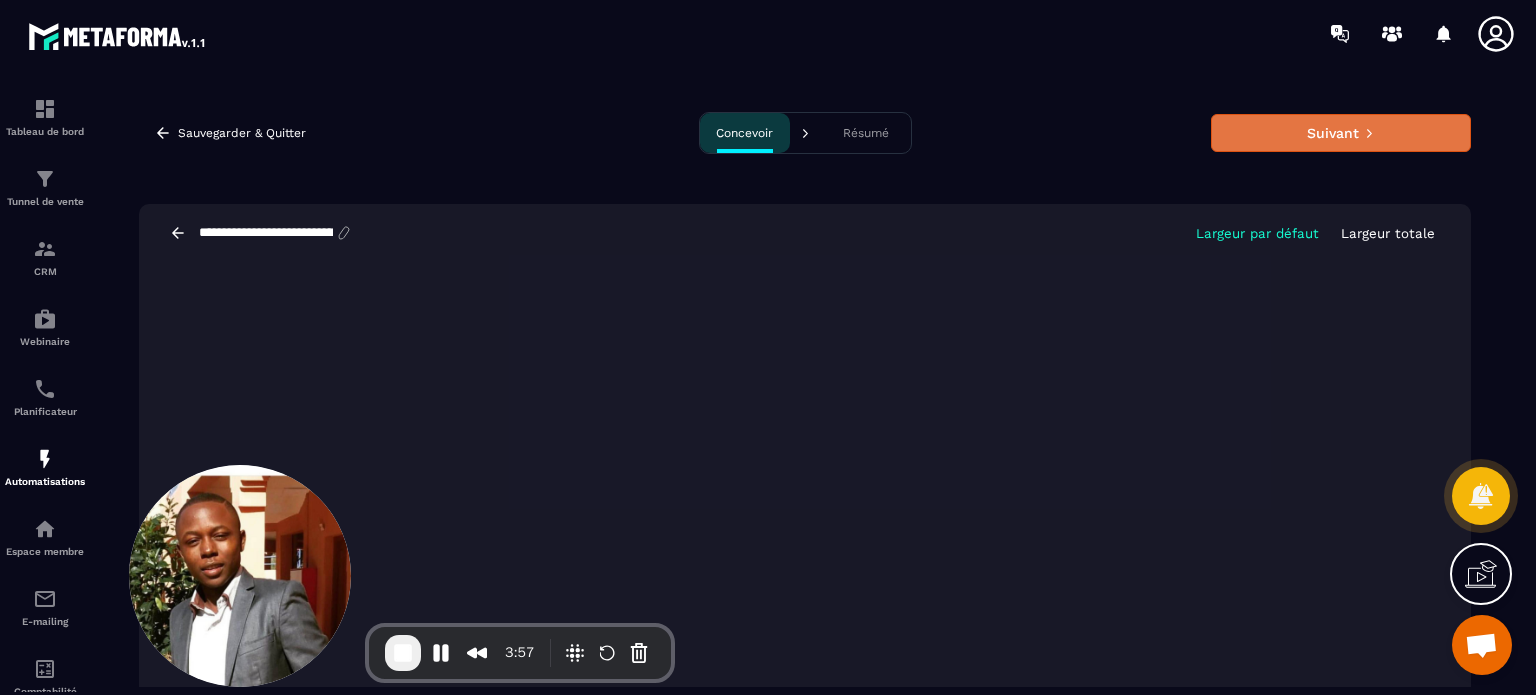 click on "Suivant" at bounding box center [1341, 133] 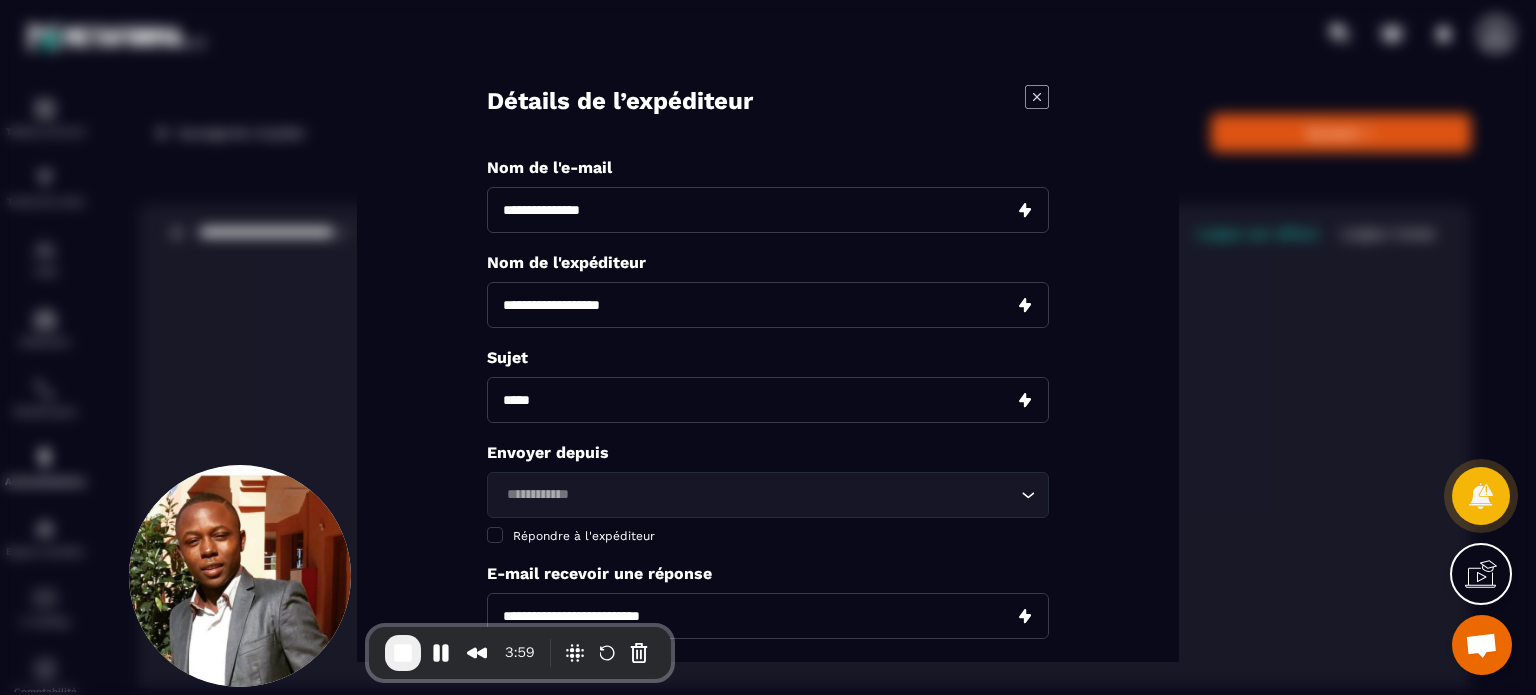 click at bounding box center (768, 305) 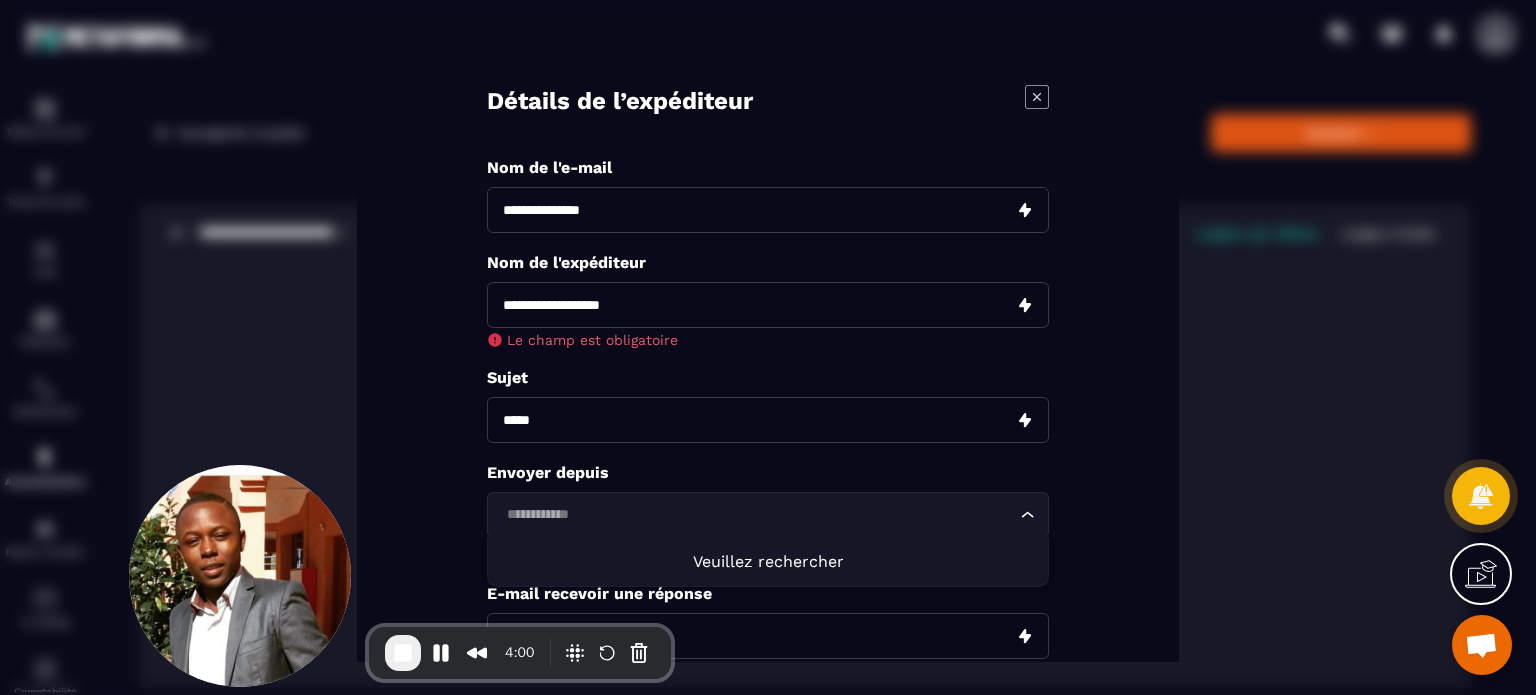 click on "Loading..." 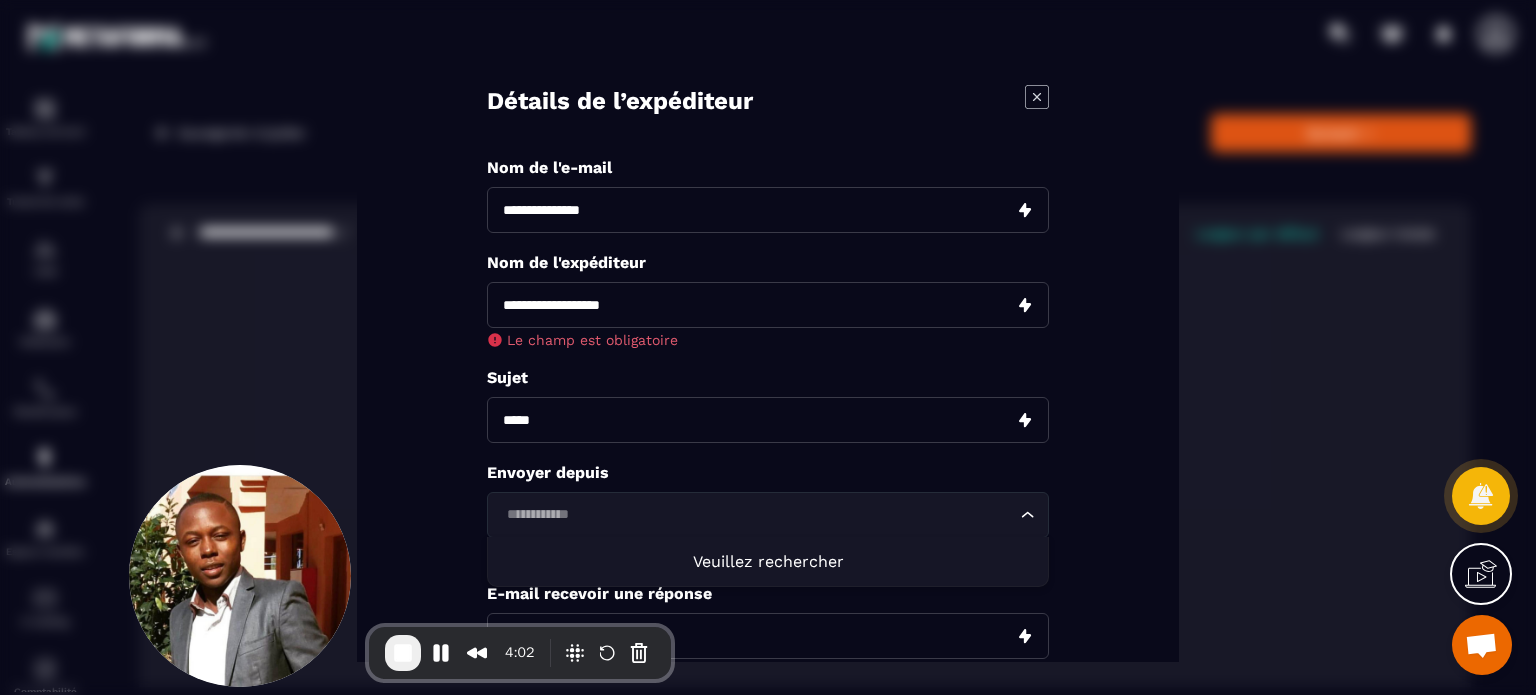 click 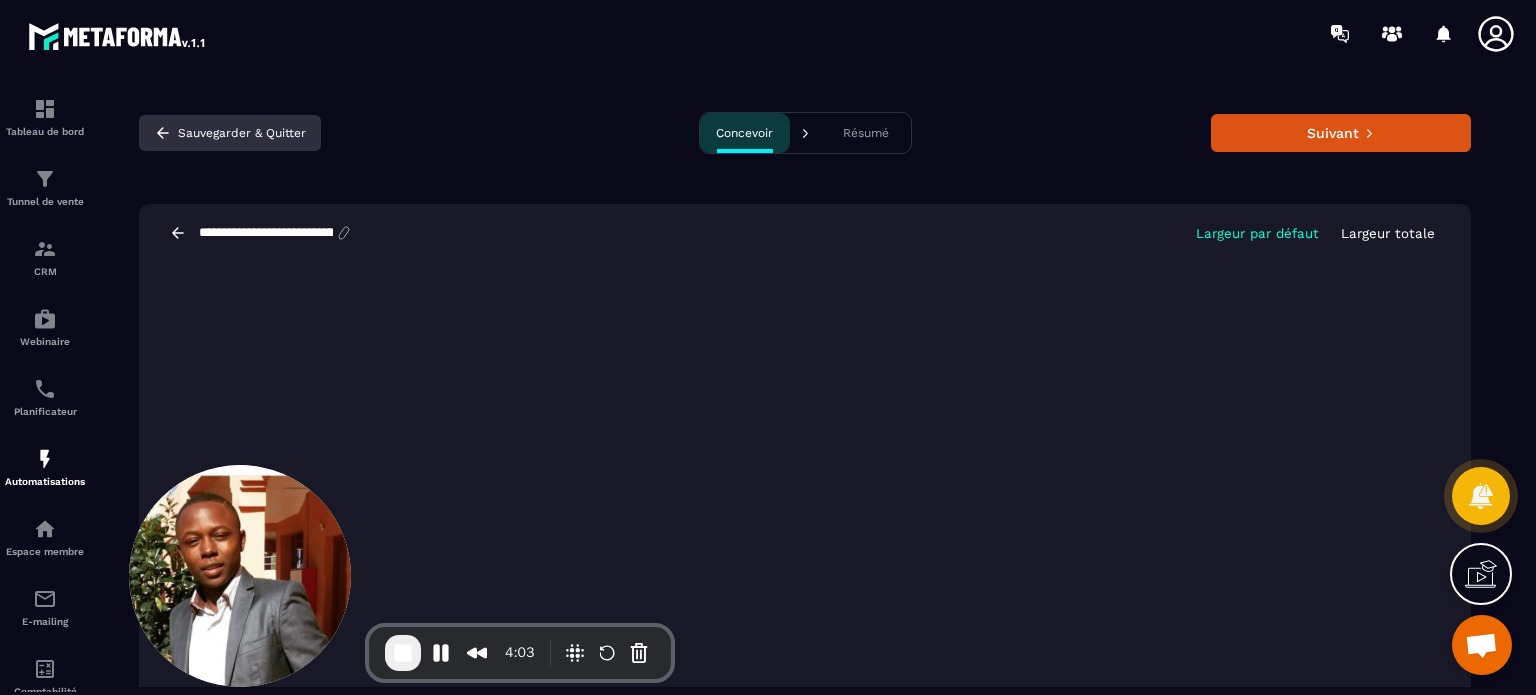 click on "Sauvegarder & Quitter" at bounding box center [230, 133] 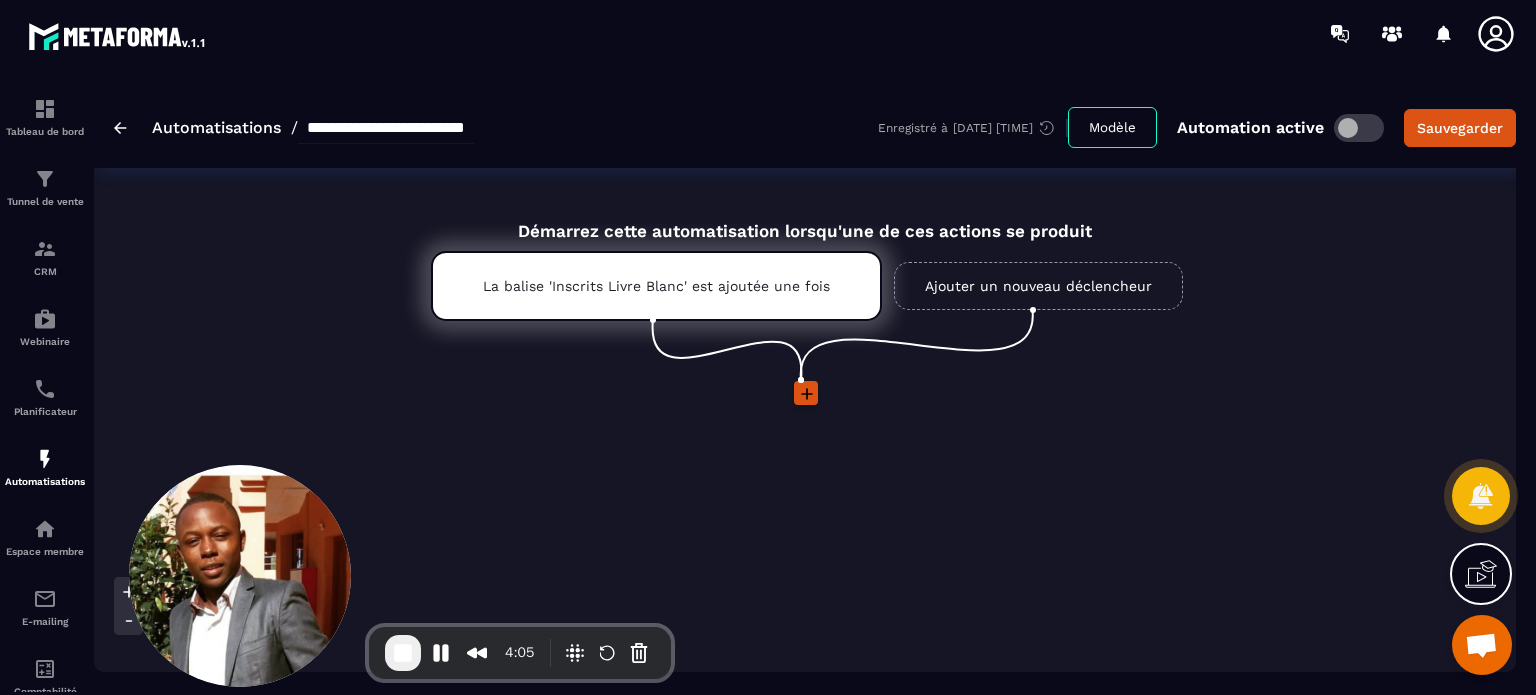 click 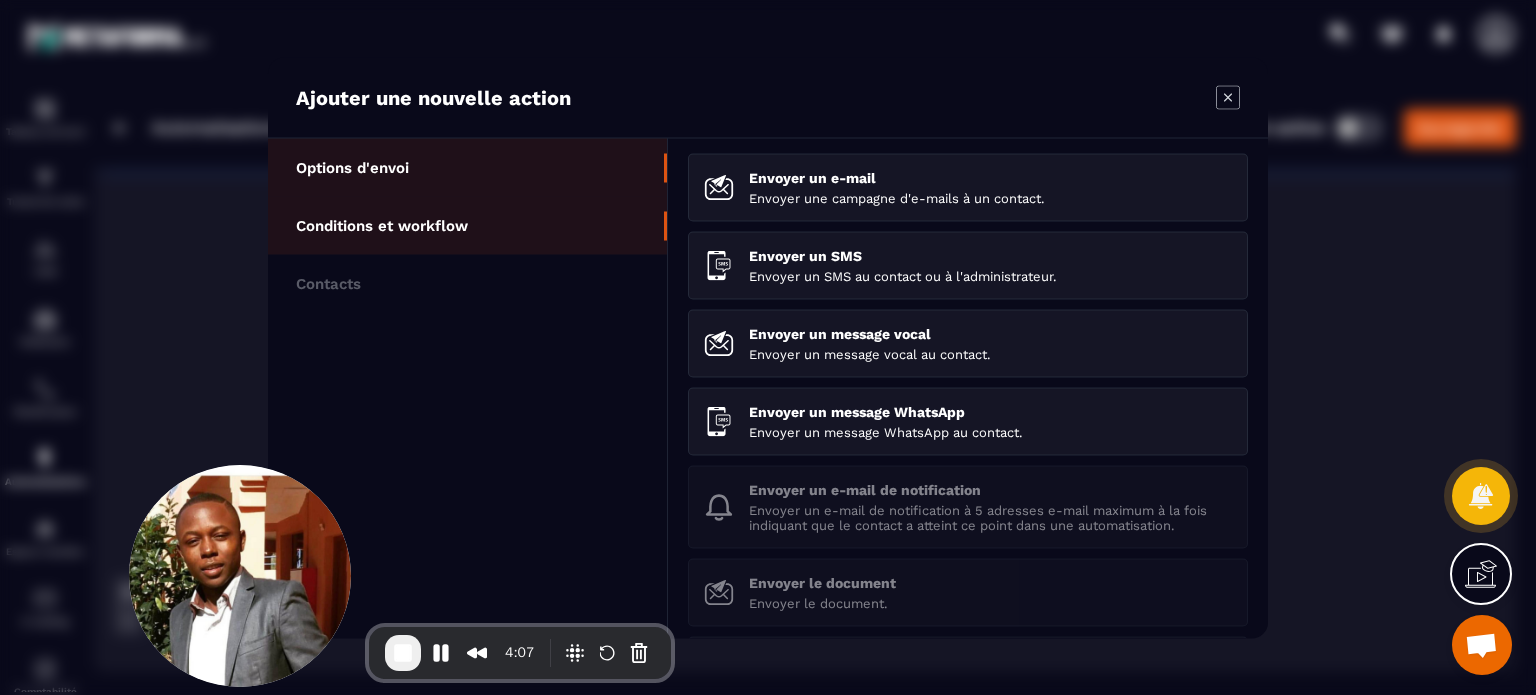 click on "Conditions et workflow" 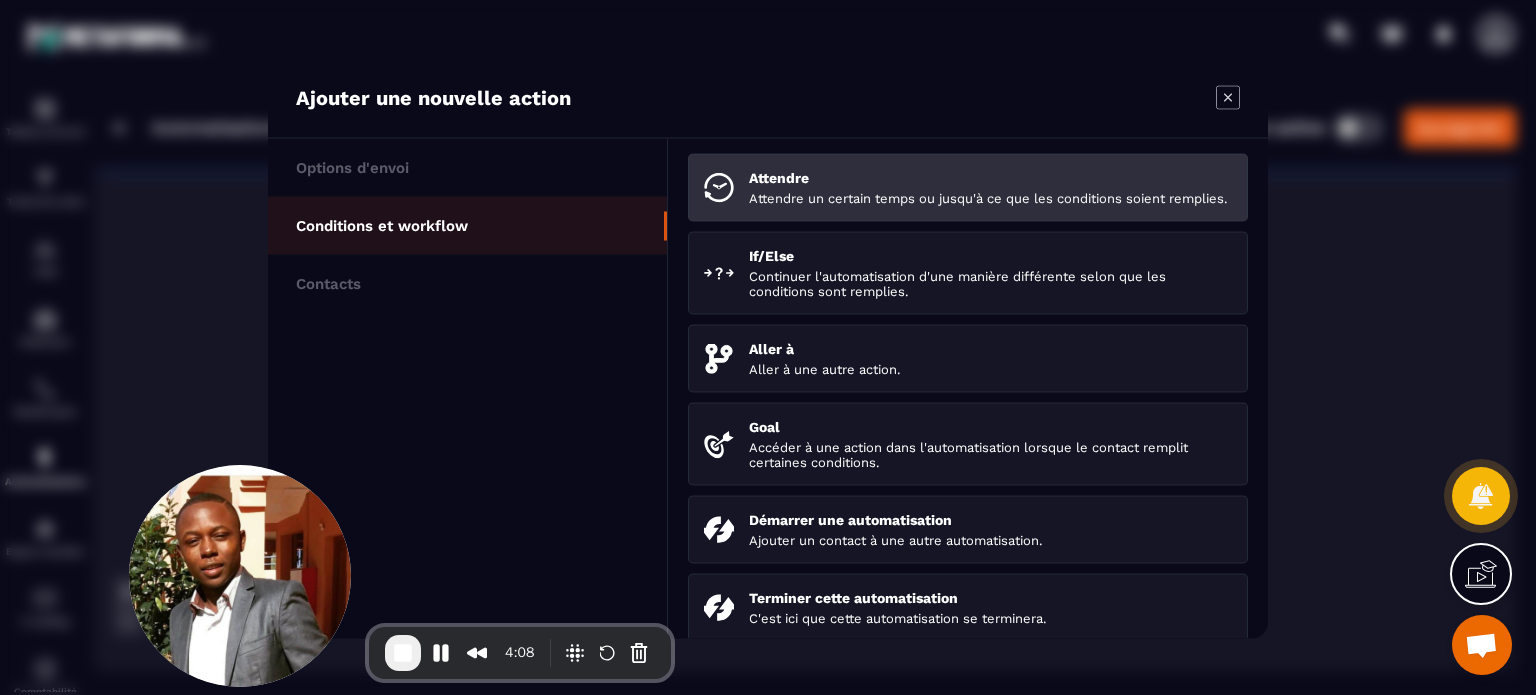 click on "Attendre un certain temps ou jusqu'à ce que les conditions soient remplies." at bounding box center [990, 197] 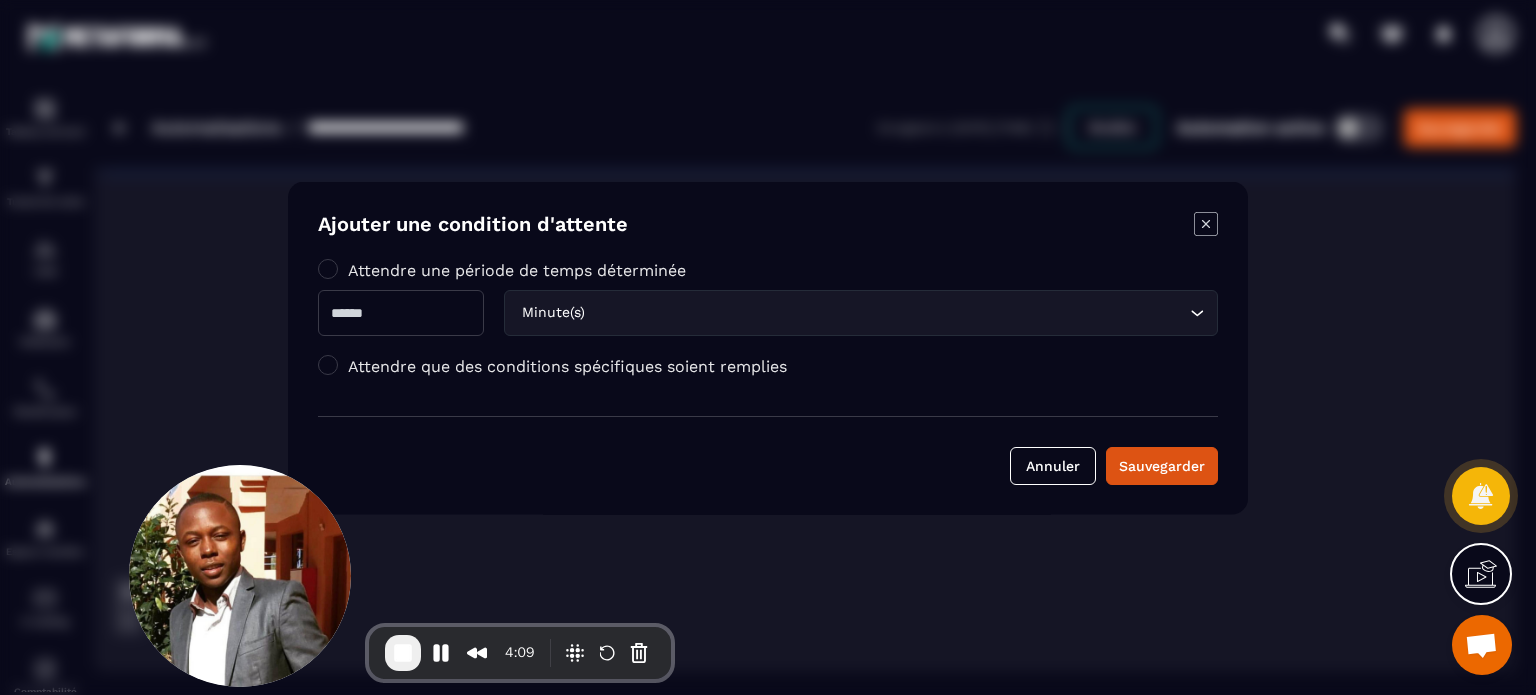 click at bounding box center [401, 312] 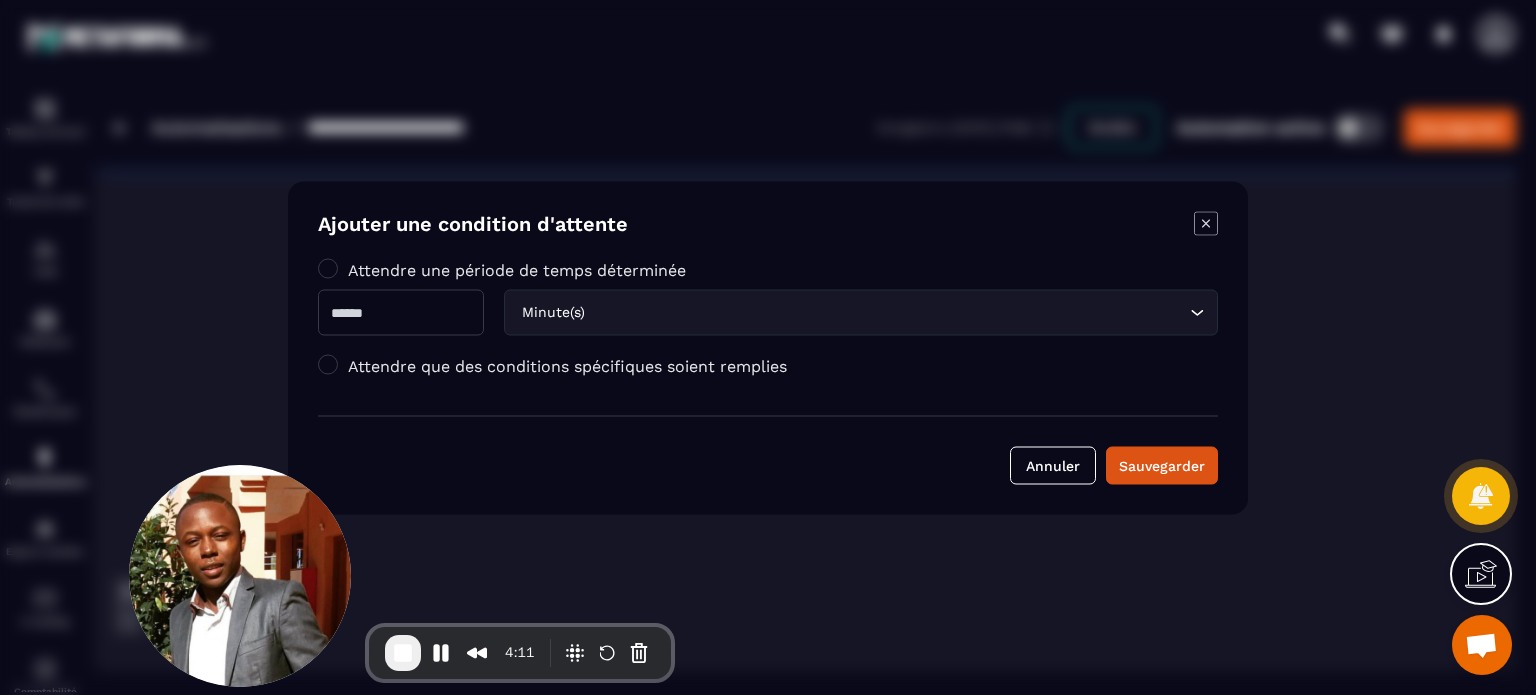 type on "*" 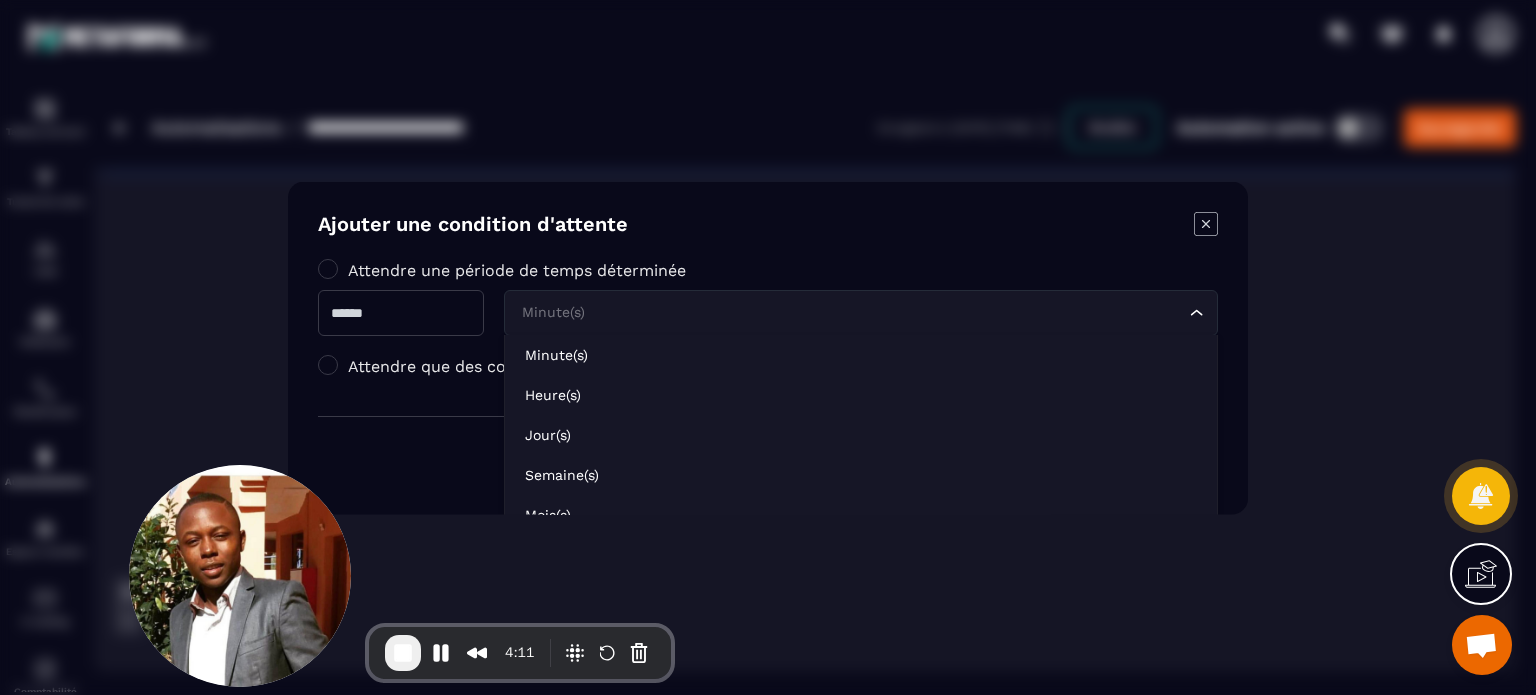 click on "Minute(s) Loading..." 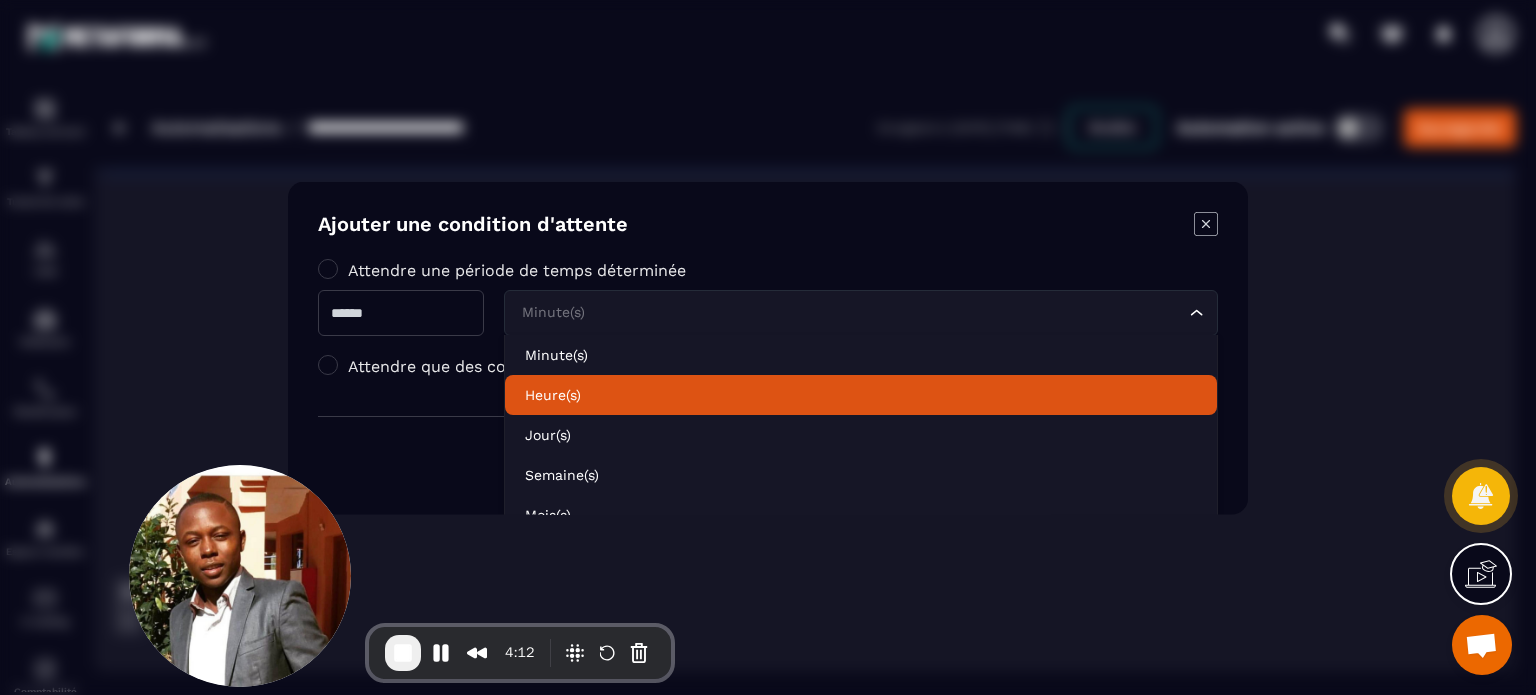 click on "Heure(s)" 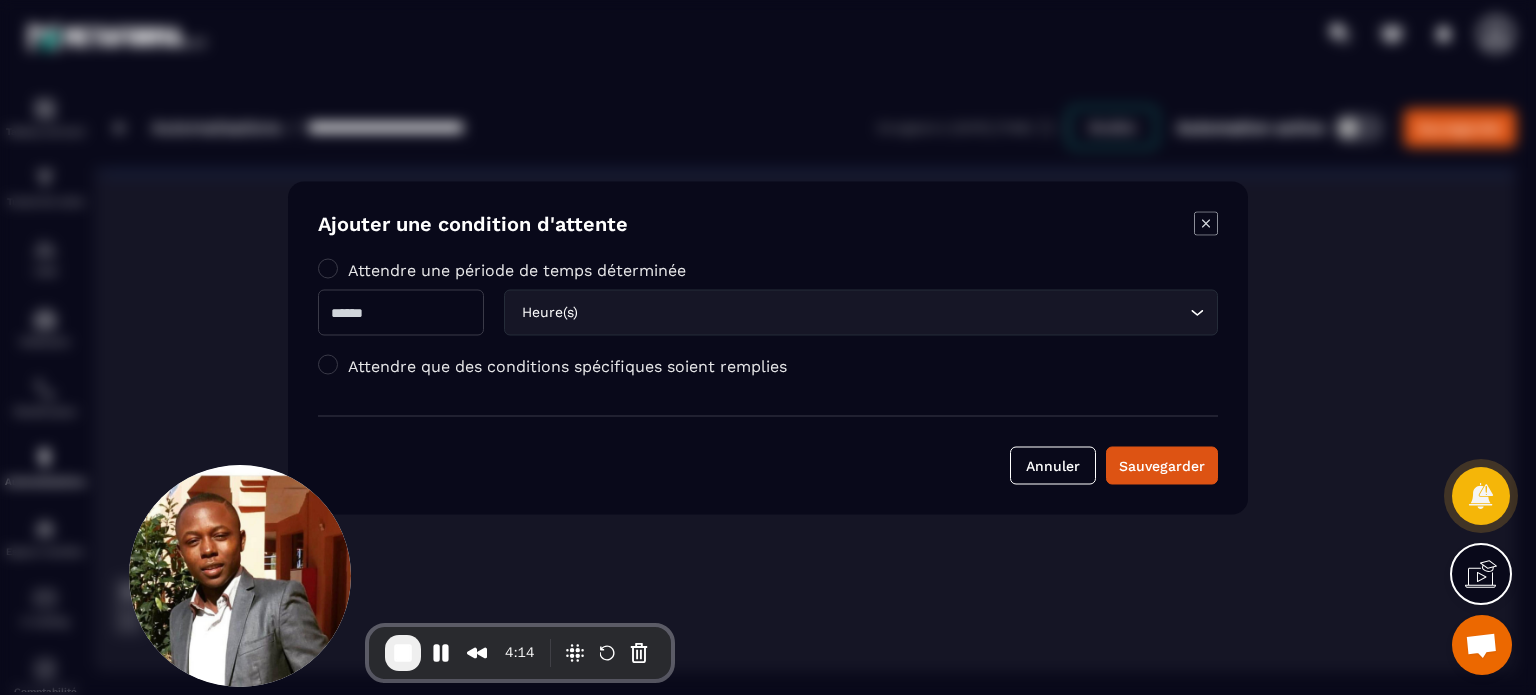 click 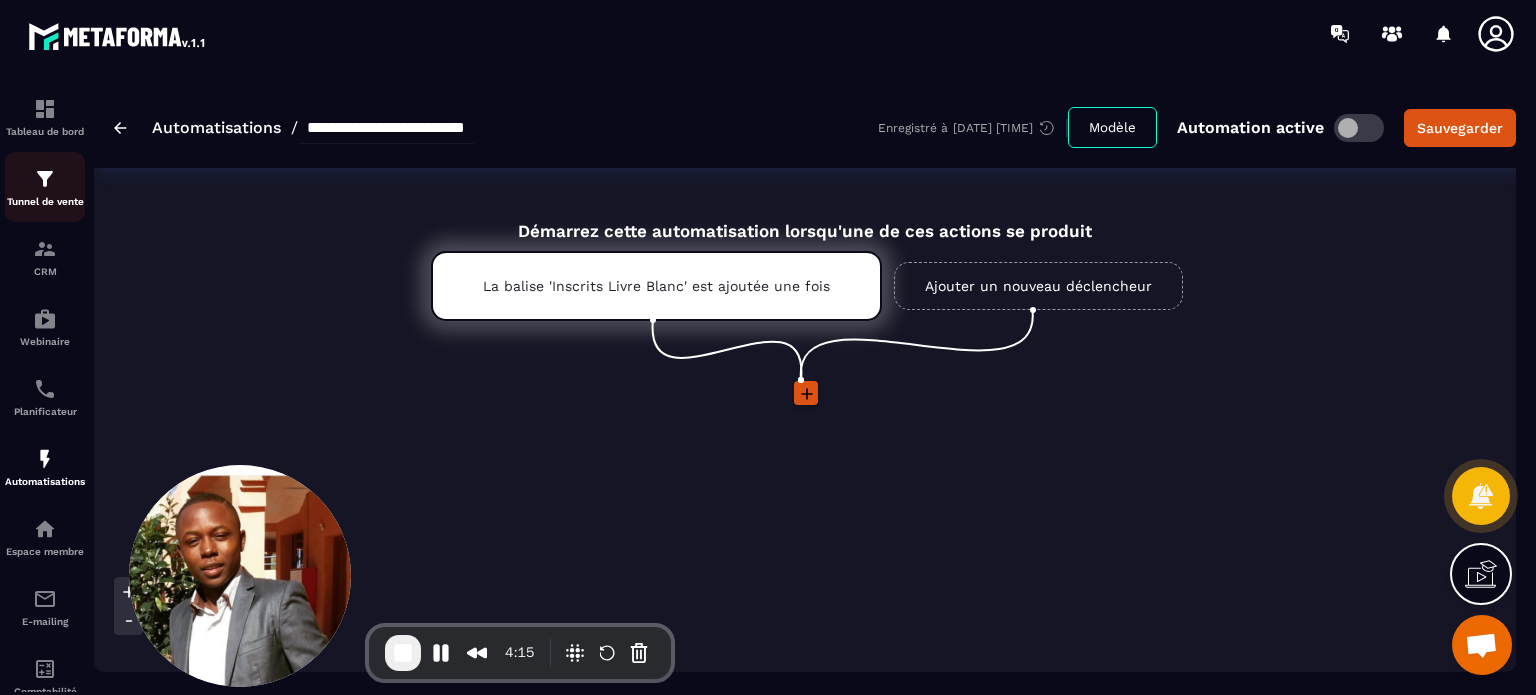 click at bounding box center (45, 179) 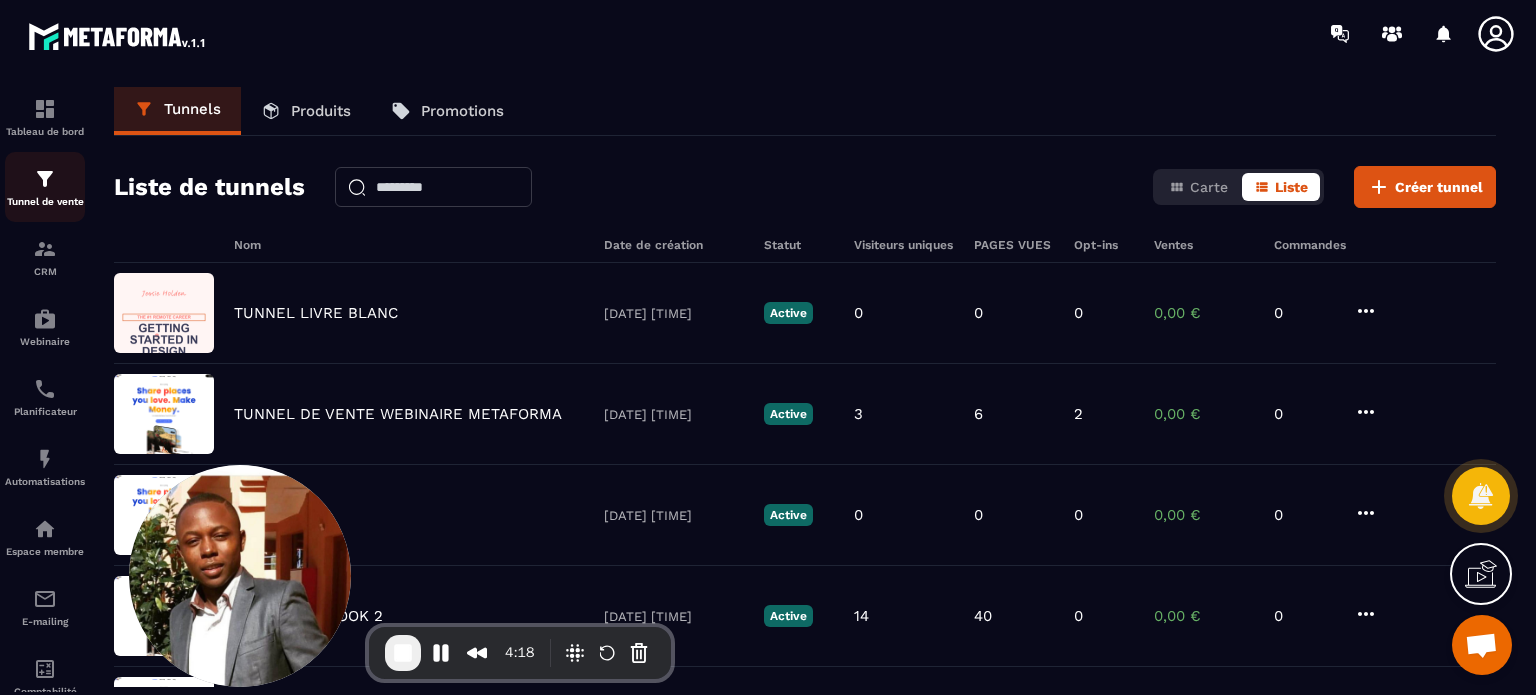 click on "Tunnel de vente" at bounding box center [45, 201] 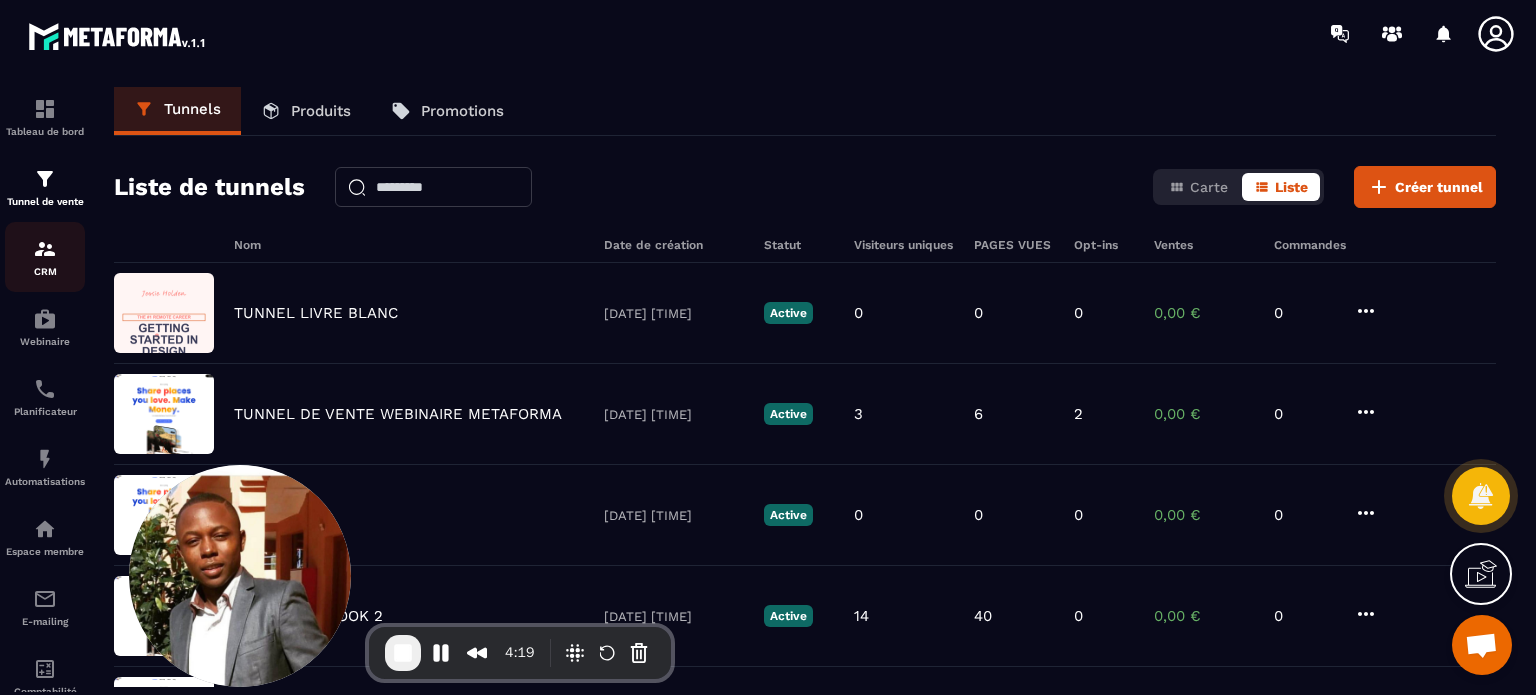 click on "CRM" at bounding box center (45, 257) 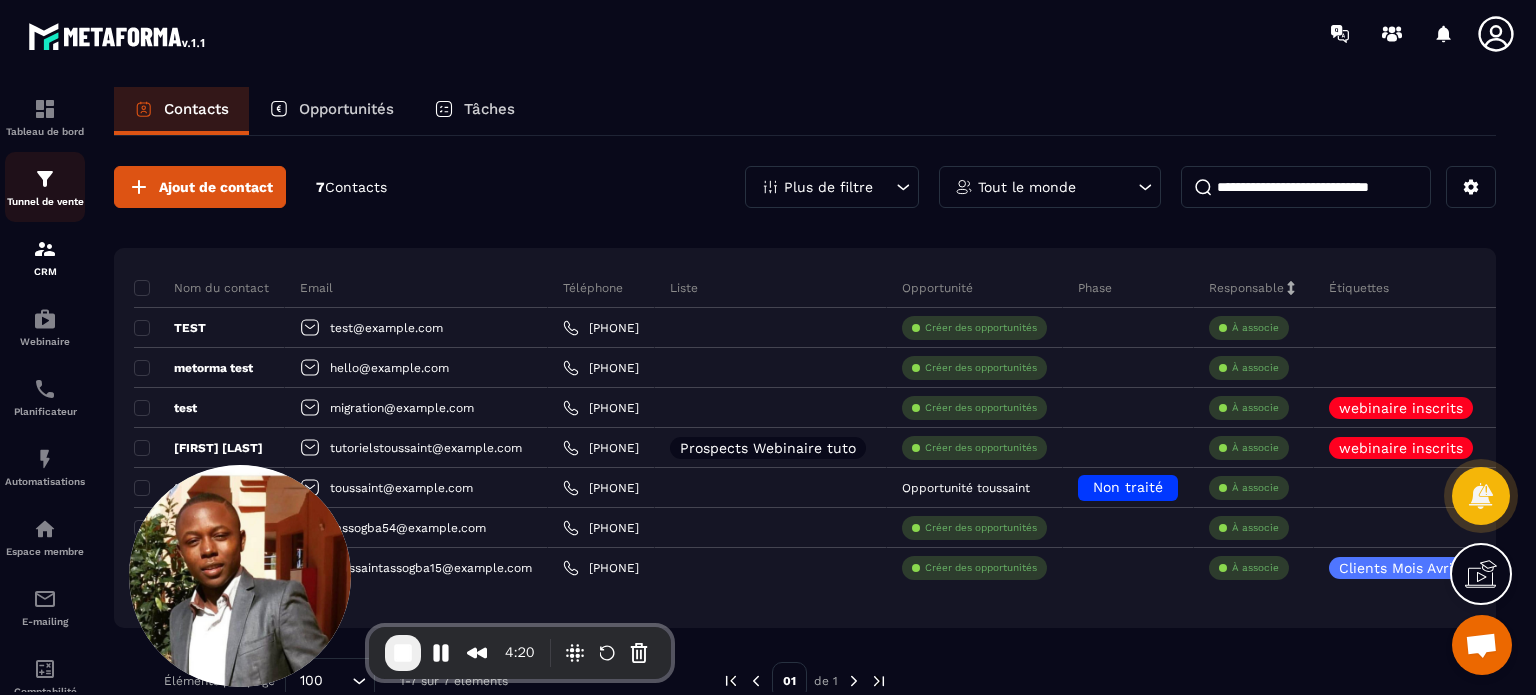 click on "Tunnel de vente" at bounding box center (45, 201) 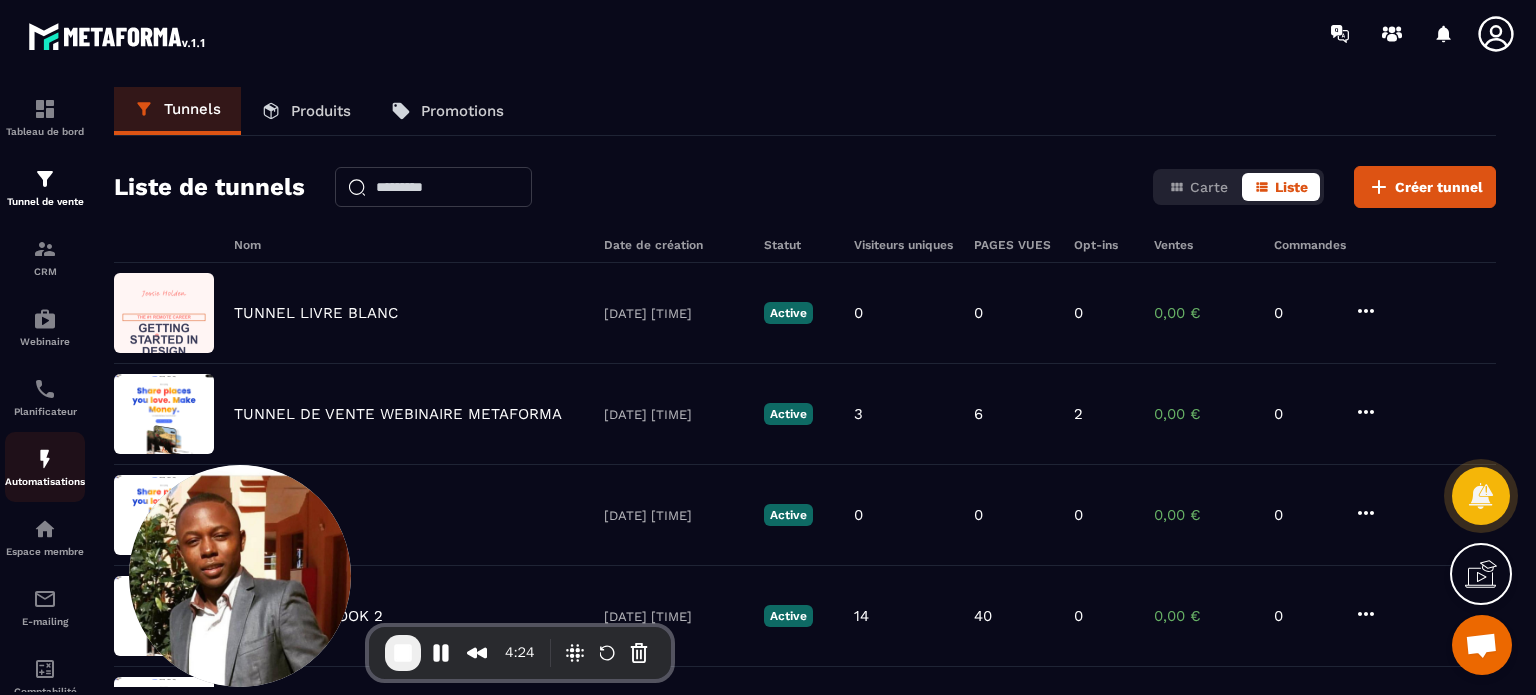 click on "Automatisations" at bounding box center (45, 481) 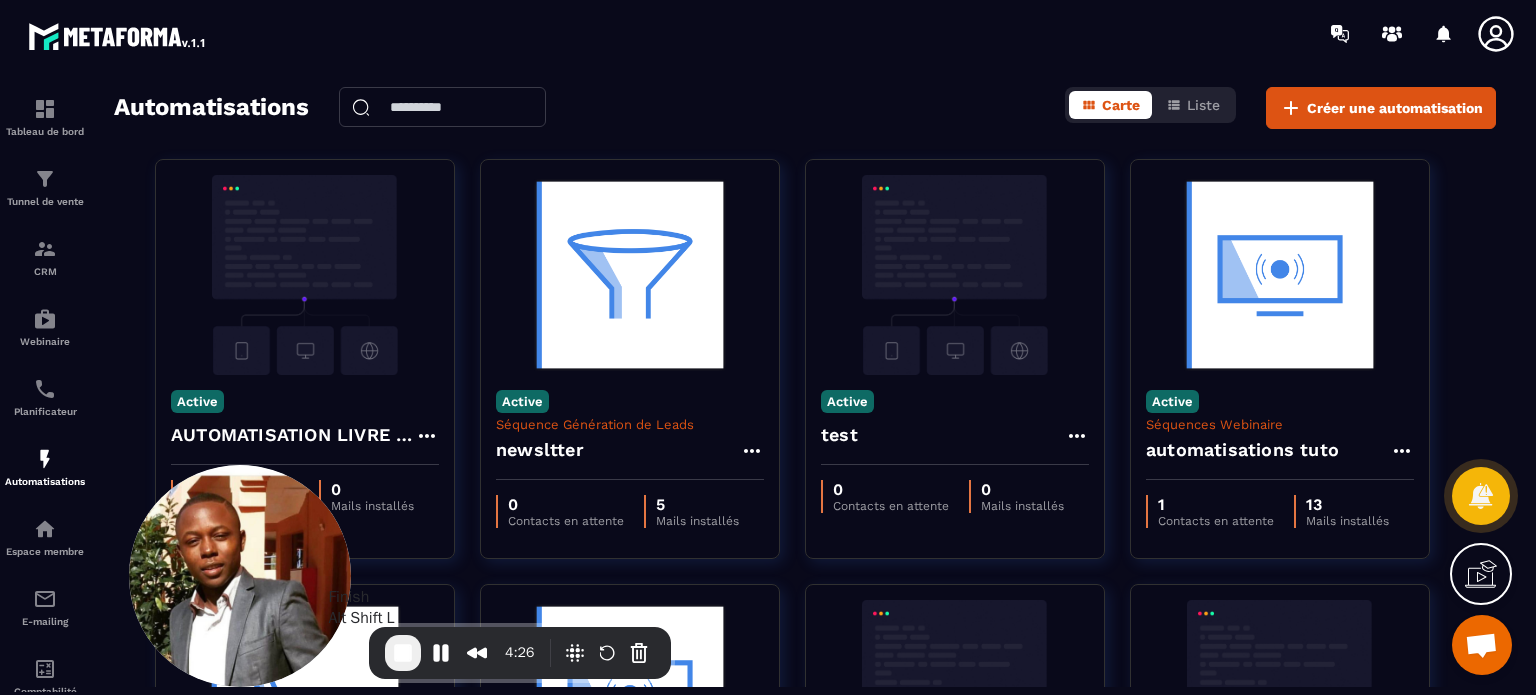 click at bounding box center (403, 653) 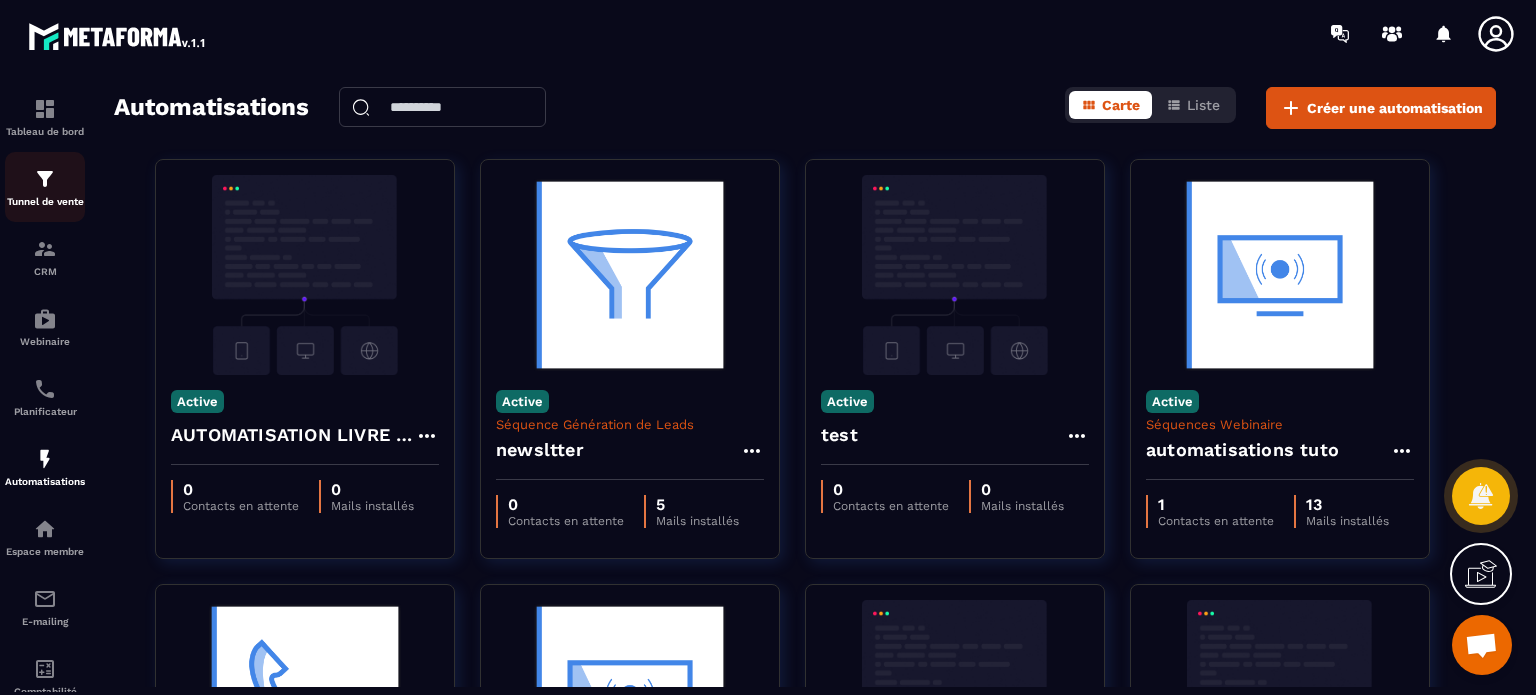 click on "Tunnel de vente" 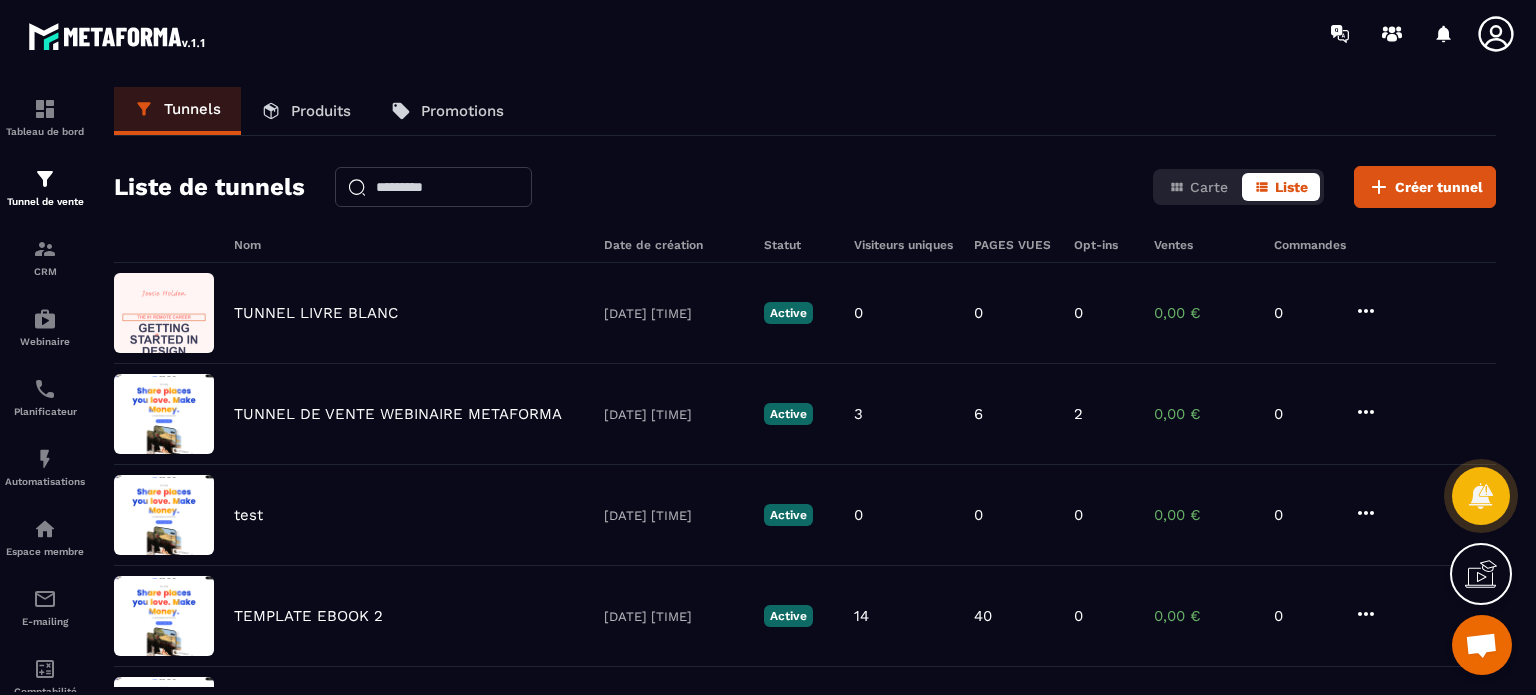 click 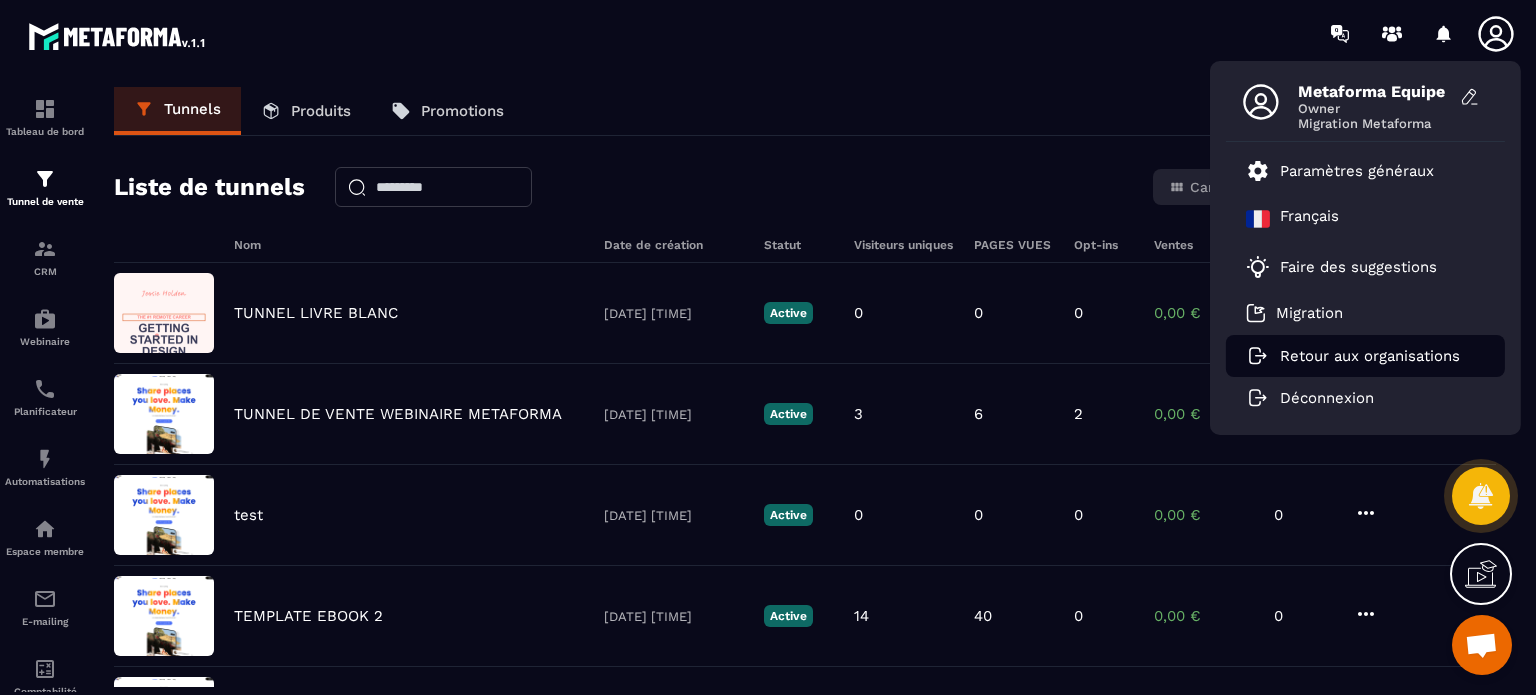 click on "Retour aux organisations" at bounding box center (1365, 356) 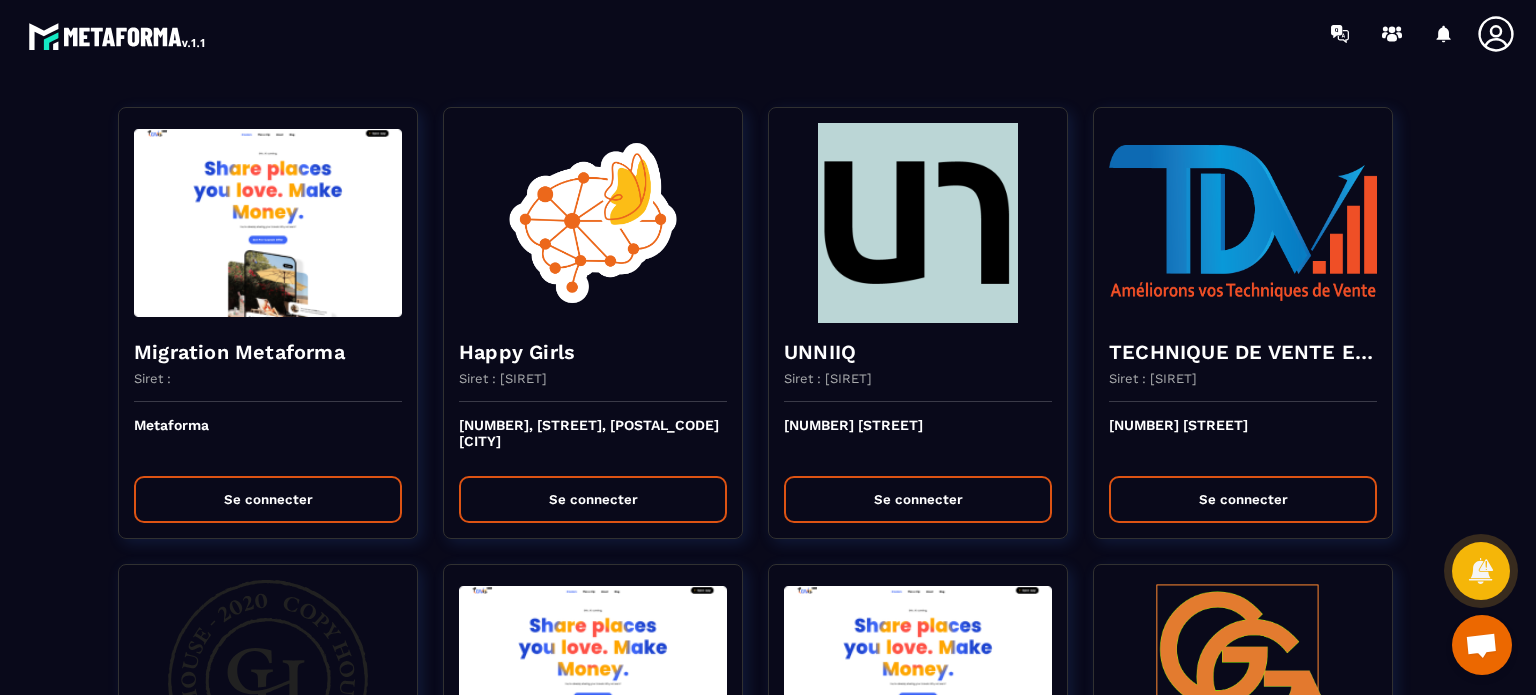 click on "Migration Metaforma Siret : Metaforma Se connecter Happy Girls Siret : [SIRET] [NUMBER], [STREET], [POSTAL_CODE] [CITY] Se connecter UNNIIQ Siret : [SIRET] [NUMBER] [STREET] Se connecter TECHNIQUE DE VENTE EDITION Siret : [SIRET] [NUMBER] [STREET] Se connecter Copy House Siret : [SIRET] [NUMBER] [STREET] Se connecter Allianceimmo Suisse Siret : [STREET] [NUMBER] Se connecter SOLUTIONS ET MANAGERS Siret : [SIRET] [NUMBER] [STREET]-[POSTAL_CODE] [CITY] Se connecter prepabloc Siret : [SIRET] [NUMBER], [STREET] [POSTAL_CODE] [CITY] Se connecter Et si on s'posait ? Siret : [SIRET] [NUMBER] [STREET] Se connecter KILUKRU Siret : [SIRET] [NUMBER] [STREET] Se connecter SARL ORGONITES Siret : [SIRET] [NUMBER] [STREET] Se connecter MANUELA ROSSELL Siret : [SIRET] [NUMBER] [STREET] Se connecter Aligner Siret : [SIRET] [NUMBER] [STREET] [POSTAL_CODE] [CITY] Se connecter BR FORMATIONS Siret : [SIRET] [NUMBER] [STREET] Se connecter Agaïcha Siret : [SIRET] [POSTAL_CODE] [CITY] Se connecter XPro Training Siret : [SIRET] [NUMBER] [STREET] Se connecter" at bounding box center [768, 2660] 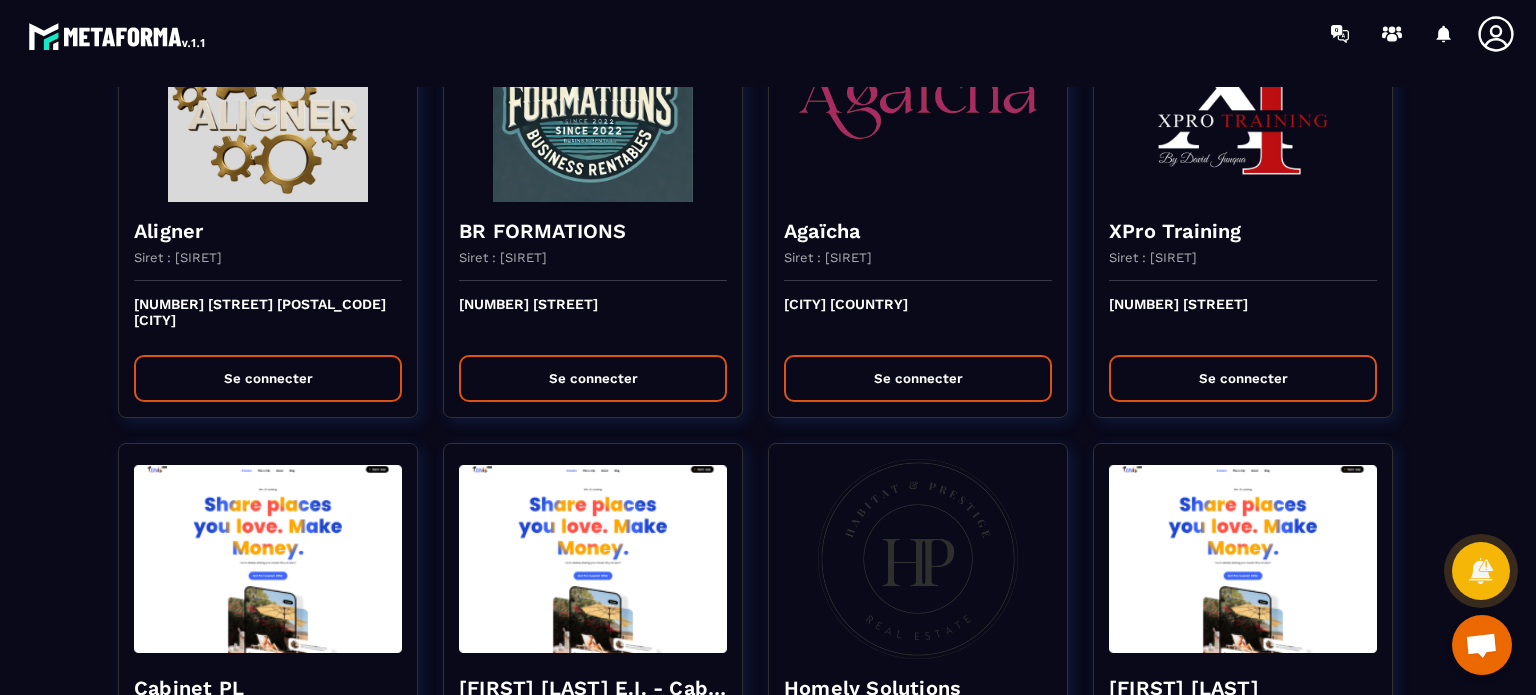 click on "Migration Metaforma Siret : Metaforma Se connecter Happy Girls Siret : [SIRET] [NUMBER], [STREET], [POSTAL_CODE] [CITY] Se connecter UNNIIQ Siret : [SIRET] [NUMBER] [STREET] Se connecter TECHNIQUE DE VENTE EDITION Siret : [SIRET] [NUMBER] [STREET] Se connecter Copy House Siret : [SIRET] [NUMBER] [STREET] Se connecter Allianceimmo Suisse Siret : [STREET] [NUMBER] Se connecter SOLUTIONS ET MANAGERS Siret : [SIRET] [NUMBER] [STREET]-[POSTAL_CODE] [CITY] Se connecter prepabloc Siret : [SIRET] [NUMBER], [STREET] [POSTAL_CODE] [CITY] Se connecter Et si on s'posait ? Siret : [SIRET] [NUMBER] [STREET] Se connecter KILUKRU Siret : [SIRET] [NUMBER] [STREET] Se connecter SARL ORGONITES Siret : [SIRET] [NUMBER] [STREET] Se connecter MANUELA ROSSELL Siret : [SIRET] [NUMBER] [STREET] Se connecter Aligner Siret : [SIRET] [NUMBER] [STREET] [POSTAL_CODE] [CITY] Se connecter BR FORMATIONS Siret : [SIRET] [NUMBER] [STREET] Se connecter Agaïcha Siret : [SIRET] [POSTAL_CODE] [CITY] Se connecter XPro Training Siret : [SIRET] [NUMBER] [STREET] Se connecter" at bounding box center (768, 1168) 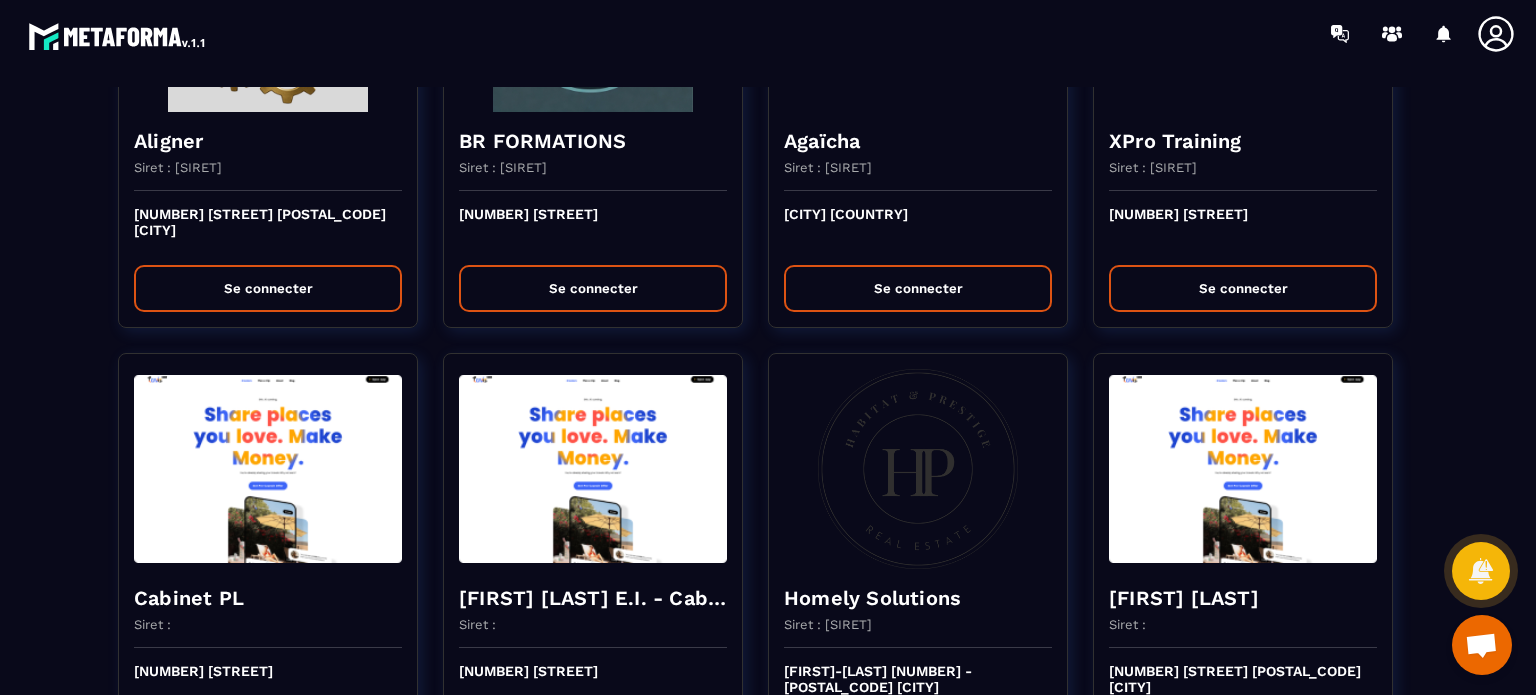 scroll, scrollTop: 1600, scrollLeft: 0, axis: vertical 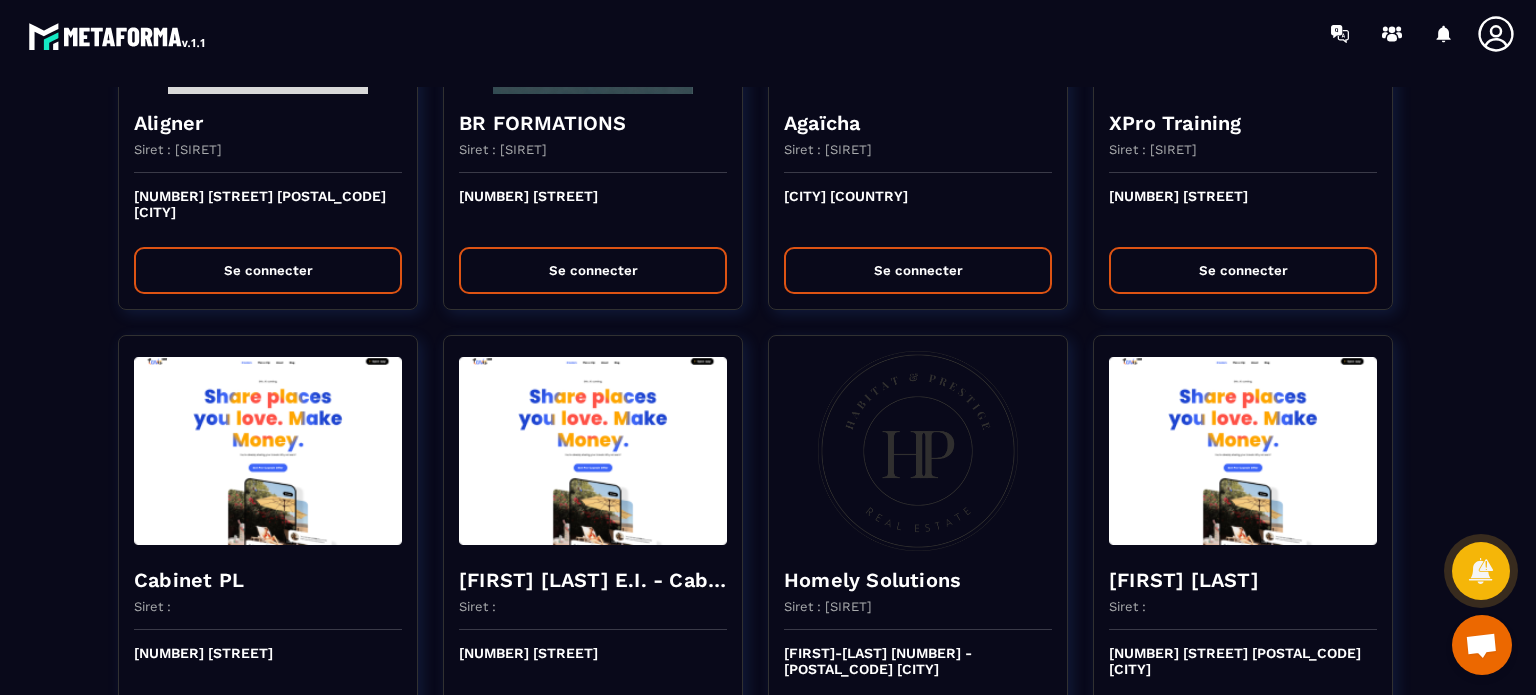 click on "Migration Metaforma Siret : Metaforma Se connecter Happy Girls Siret : [SIRET] [NUMBER], [STREET], [POSTAL_CODE] [CITY] Se connecter UNNIIQ Siret : [SIRET] [NUMBER] [STREET] Se connecter TECHNIQUE DE VENTE EDITION Siret : [SIRET] [NUMBER] [STREET] Se connecter Copy House Siret : [SIRET] [NUMBER] [STREET] Se connecter Allianceimmo Suisse Siret : [STREET] [NUMBER] Se connecter SOLUTIONS ET MANAGERS Siret : [SIRET] [NUMBER] [STREET]-[POSTAL_CODE] [CITY] Se connecter prepabloc Siret : [SIRET] [NUMBER], [STREET] [POSTAL_CODE] [CITY] Se connecter Et si on s'posait ? Siret : [SIRET] [NUMBER] [STREET] Se connecter KILUKRU Siret : [SIRET] [NUMBER] [STREET] Se connecter SARL ORGONITES Siret : [SIRET] [NUMBER] [STREET] Se connecter MANUELA ROSSELL Siret : [SIRET] [NUMBER] [STREET] Se connecter Aligner Siret : [SIRET] [NUMBER] [STREET] [POSTAL_CODE] [CITY] Se connecter BR FORMATIONS Siret : [SIRET] [NUMBER] [STREET] Se connecter Agaïcha Siret : [SIRET] [POSTAL_CODE] [CITY] Se connecter XPro Training Siret : [SIRET] [NUMBER] [STREET] Se connecter" at bounding box center (768, 1060) 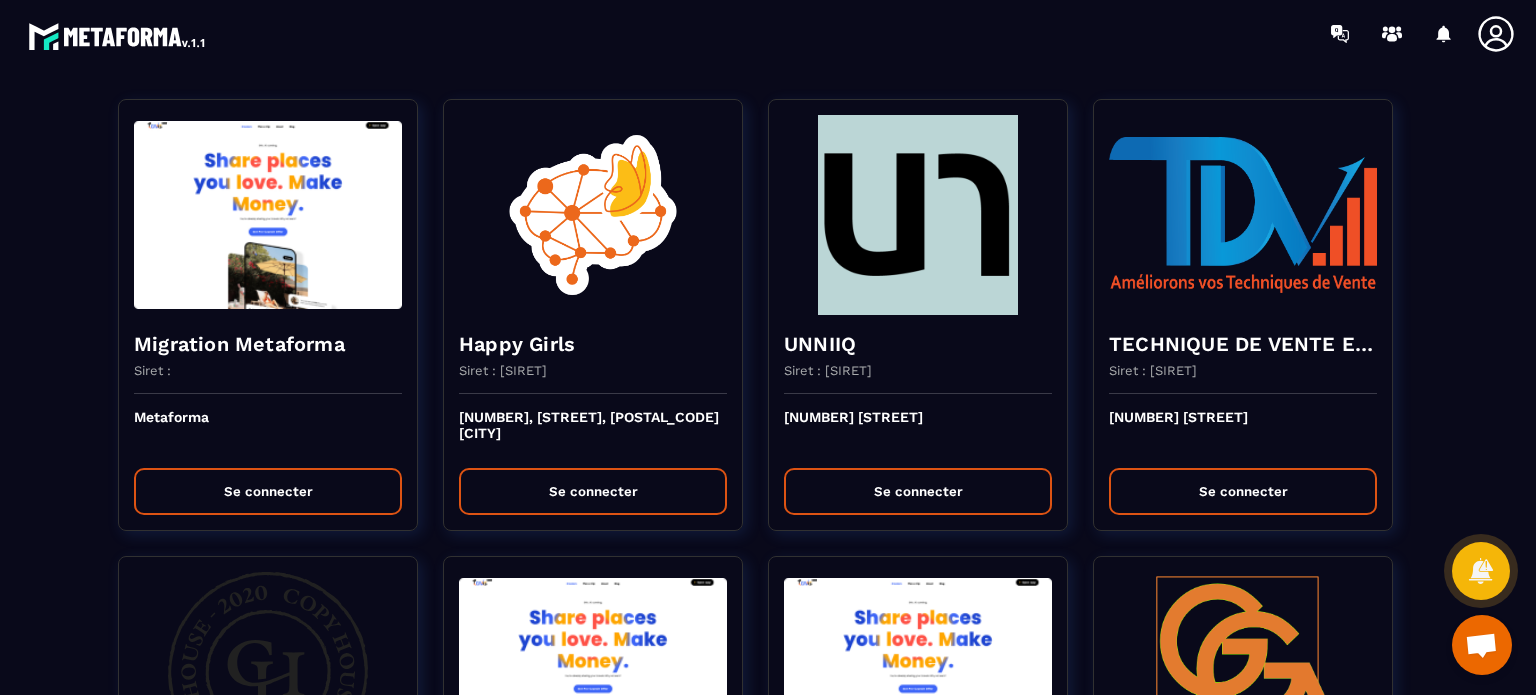 scroll, scrollTop: 0, scrollLeft: 0, axis: both 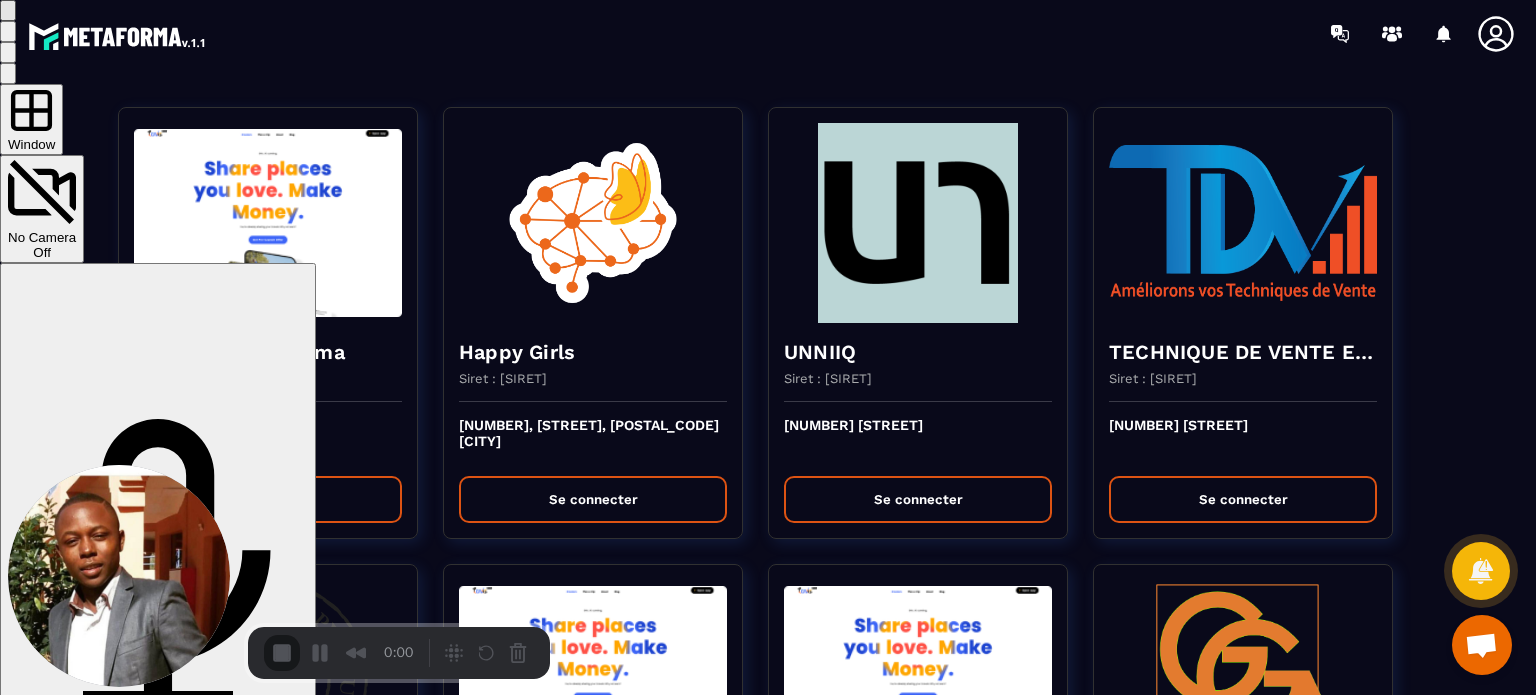 click on "Microphone (USB PnP Sound Device) On" at bounding box center (158, 737) 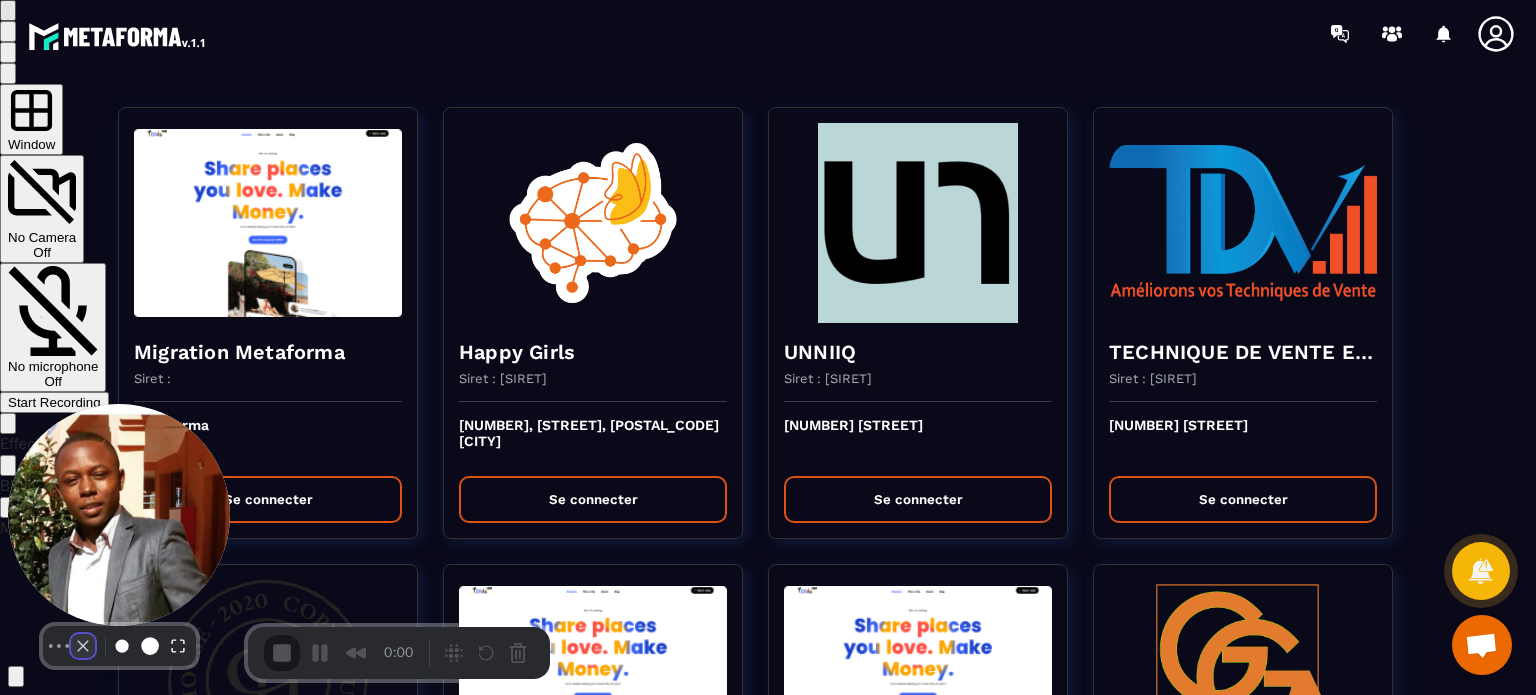 click at bounding box center [83, 646] 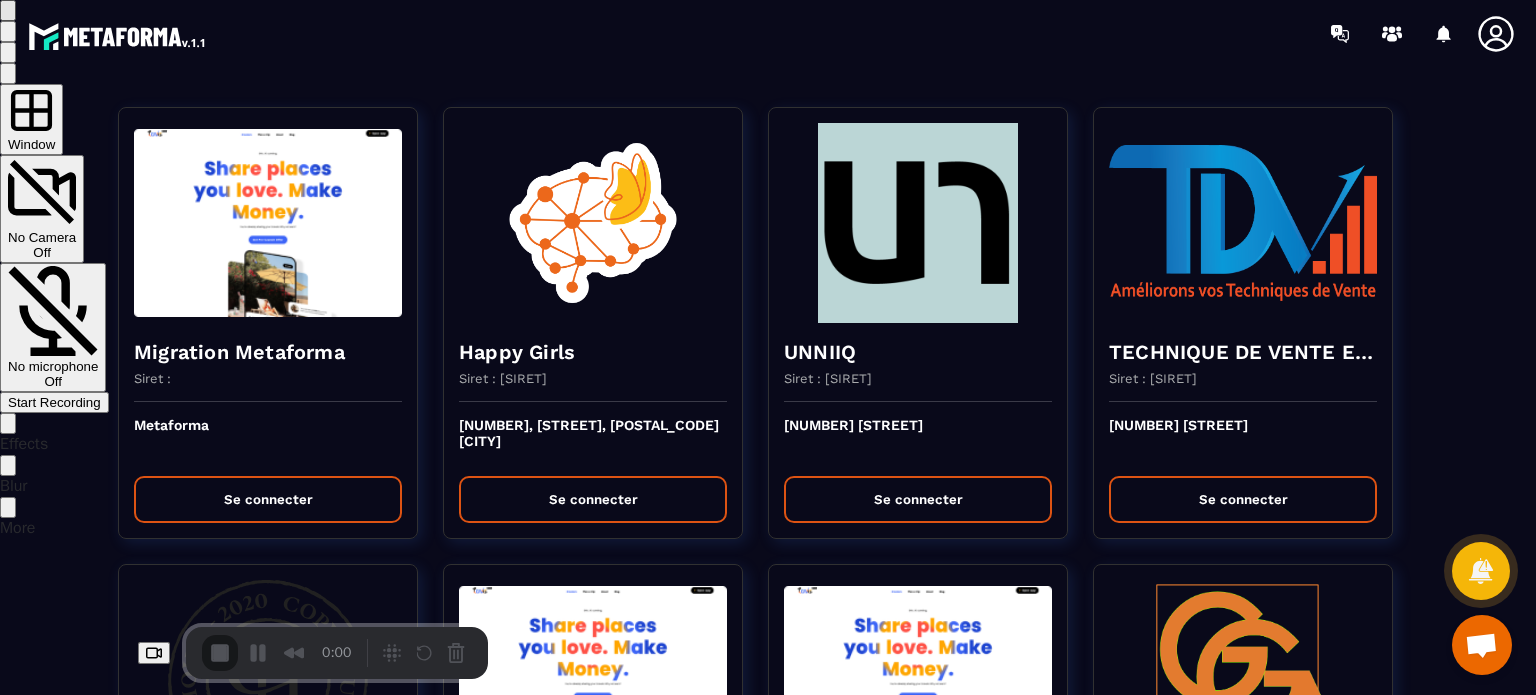 click on "Start Recording" at bounding box center (54, 402) 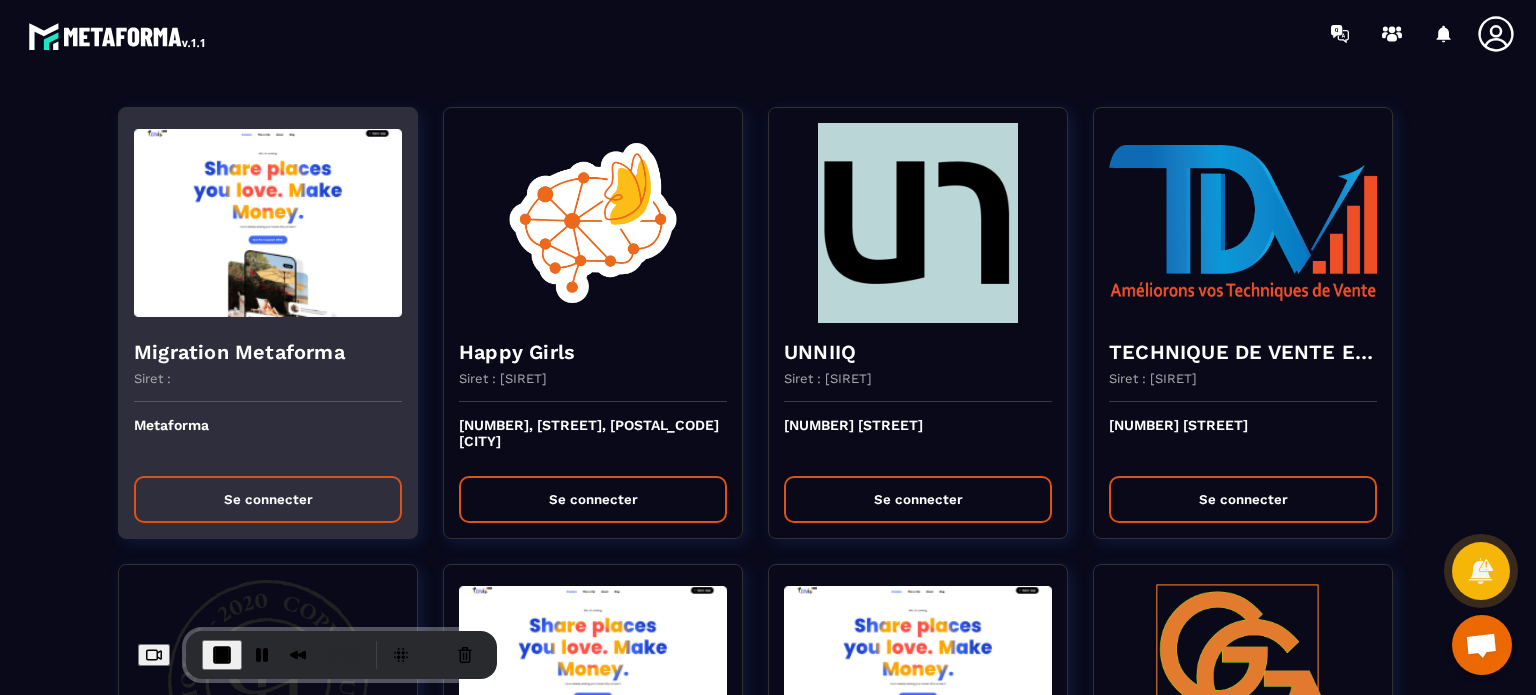 click on "Se connecter" at bounding box center (268, 499) 